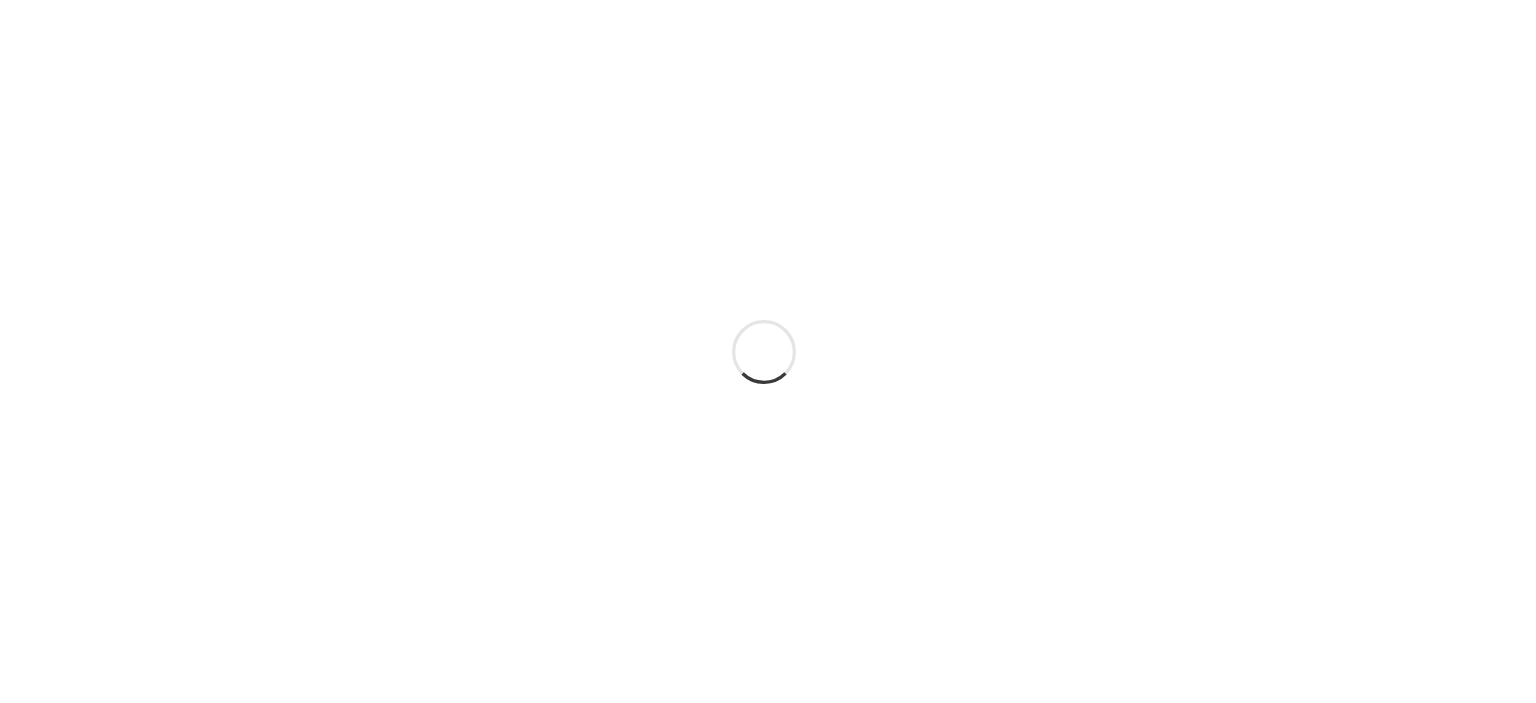 scroll, scrollTop: 0, scrollLeft: 0, axis: both 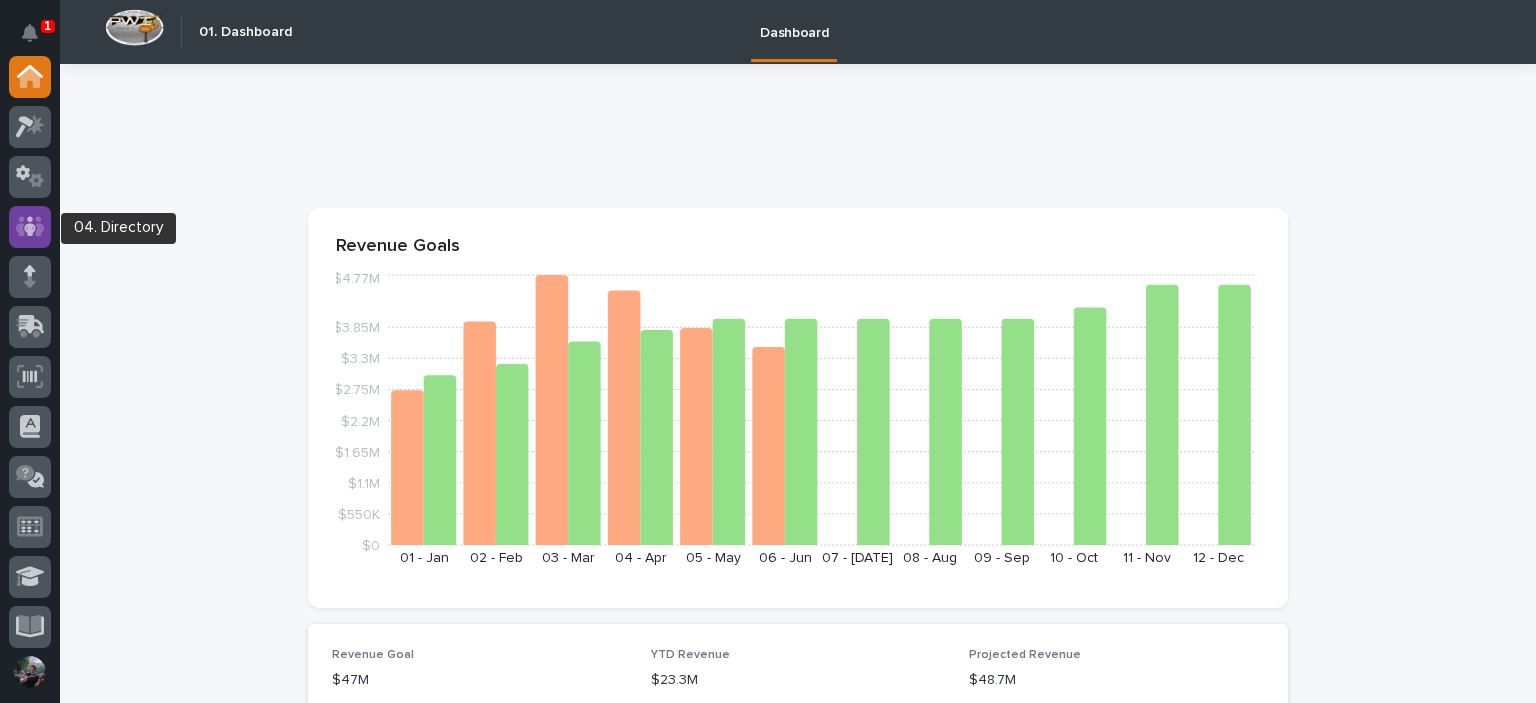 click 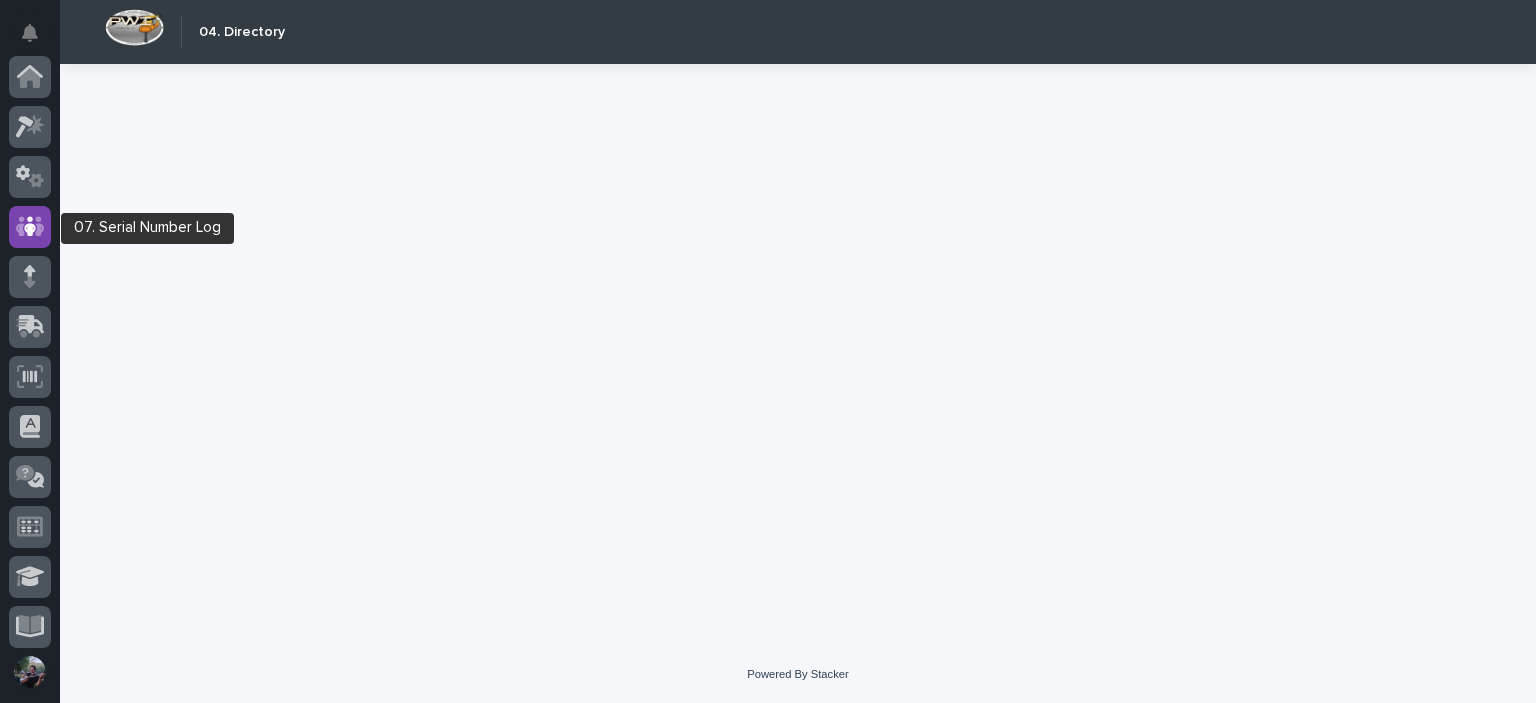 scroll, scrollTop: 150, scrollLeft: 0, axis: vertical 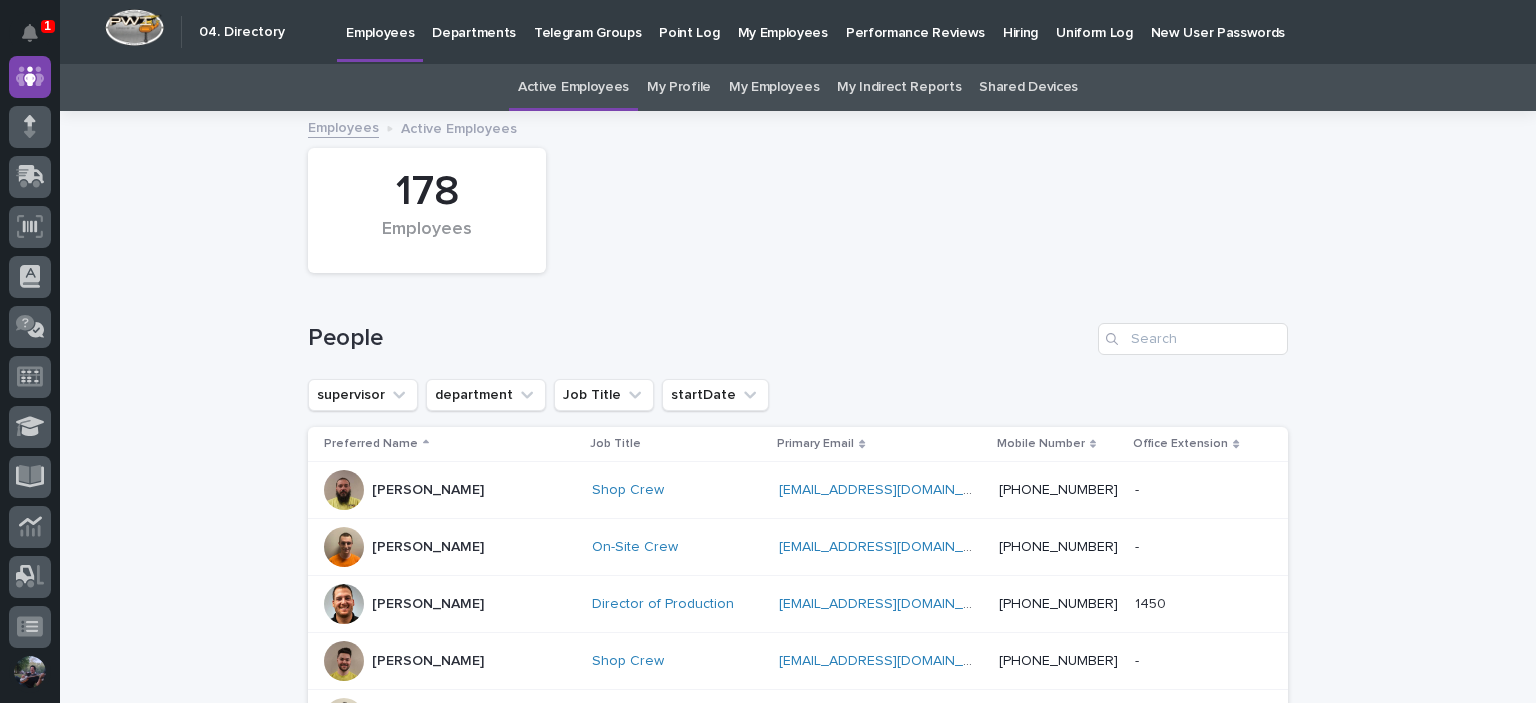 click on "Hiring" at bounding box center [1020, 21] 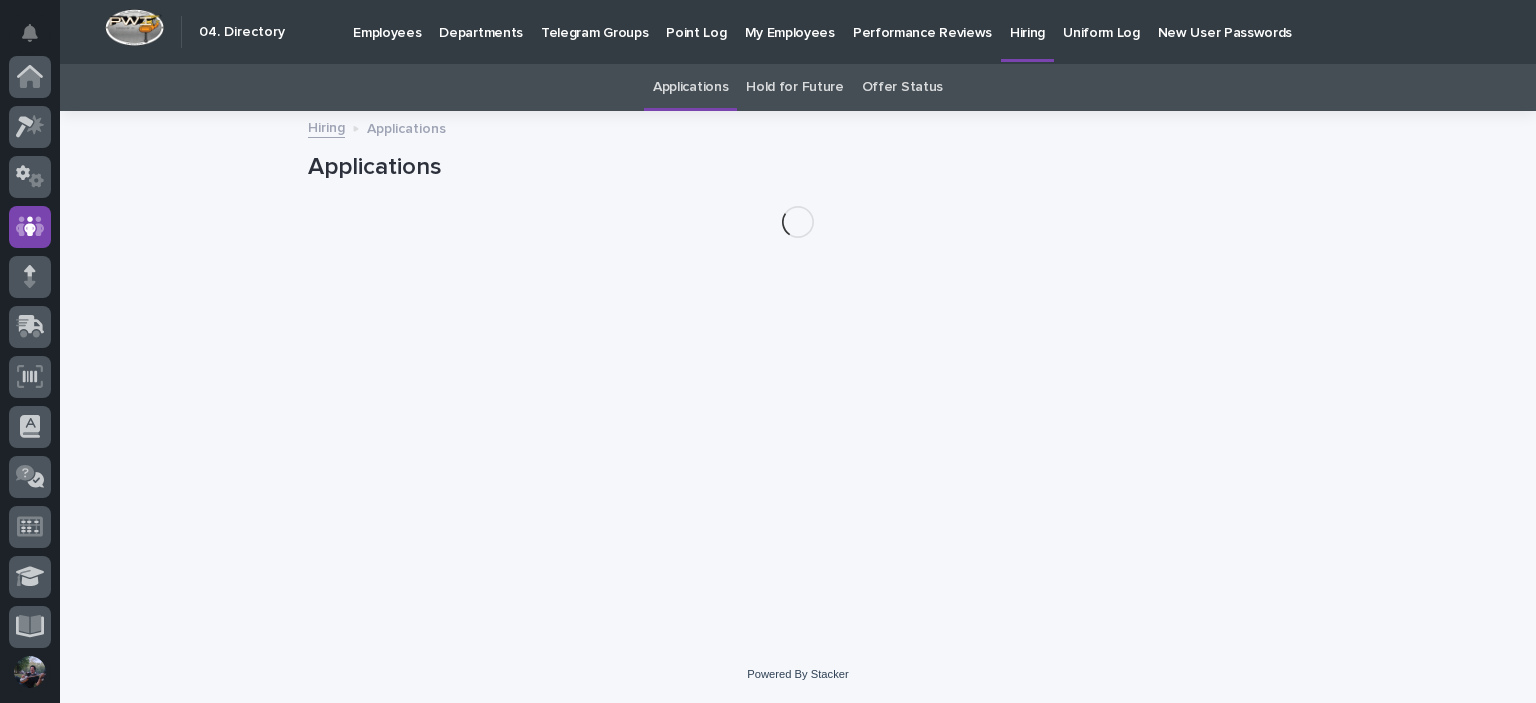 scroll, scrollTop: 150, scrollLeft: 0, axis: vertical 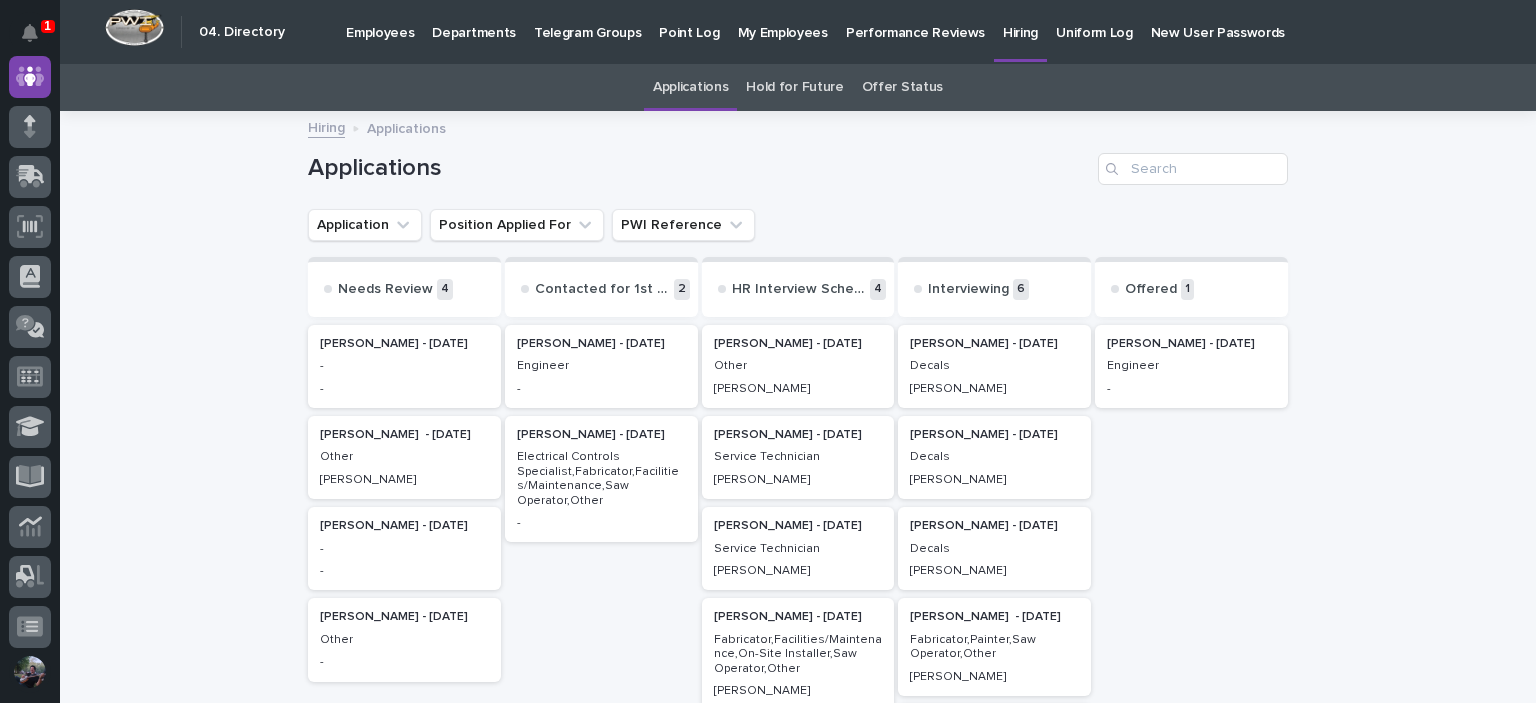 click on "Offer Status" at bounding box center (902, 87) 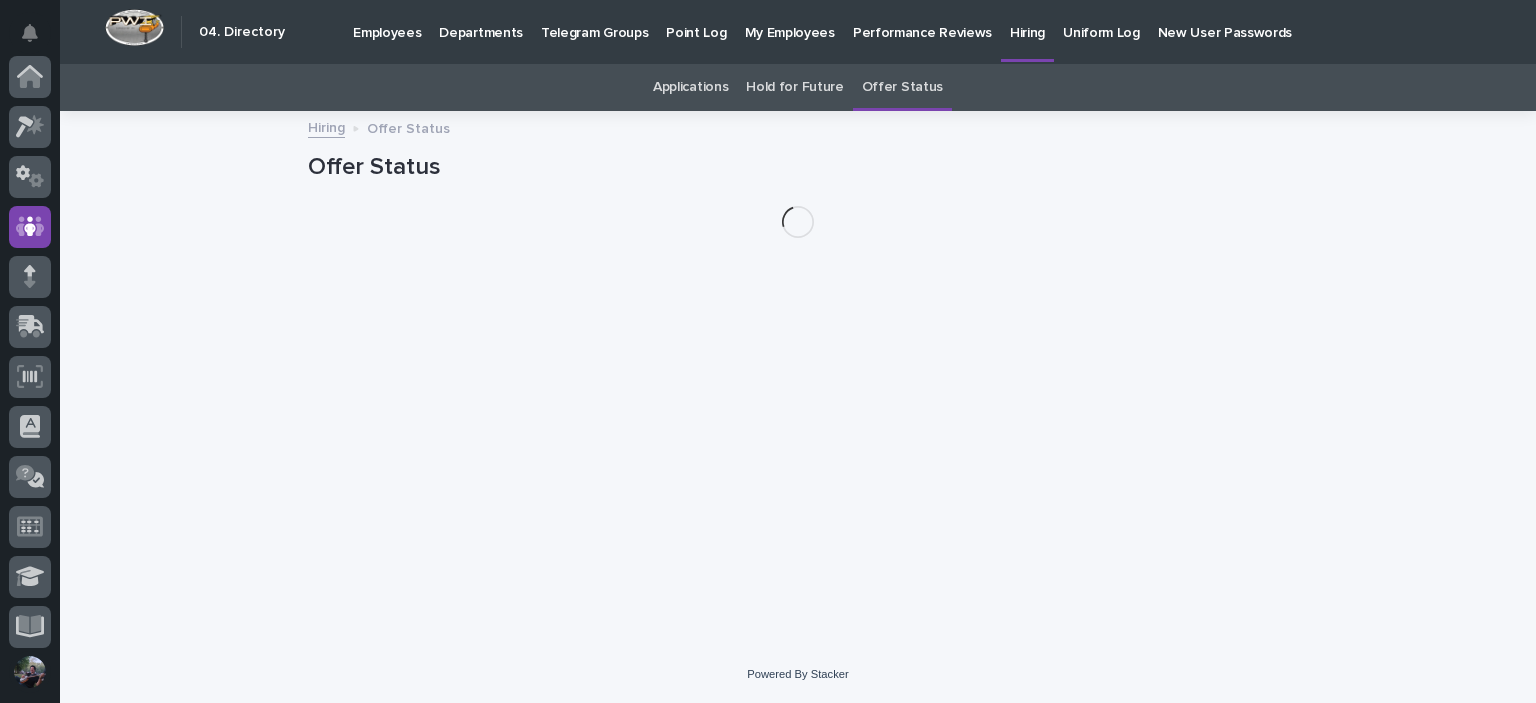 scroll, scrollTop: 150, scrollLeft: 0, axis: vertical 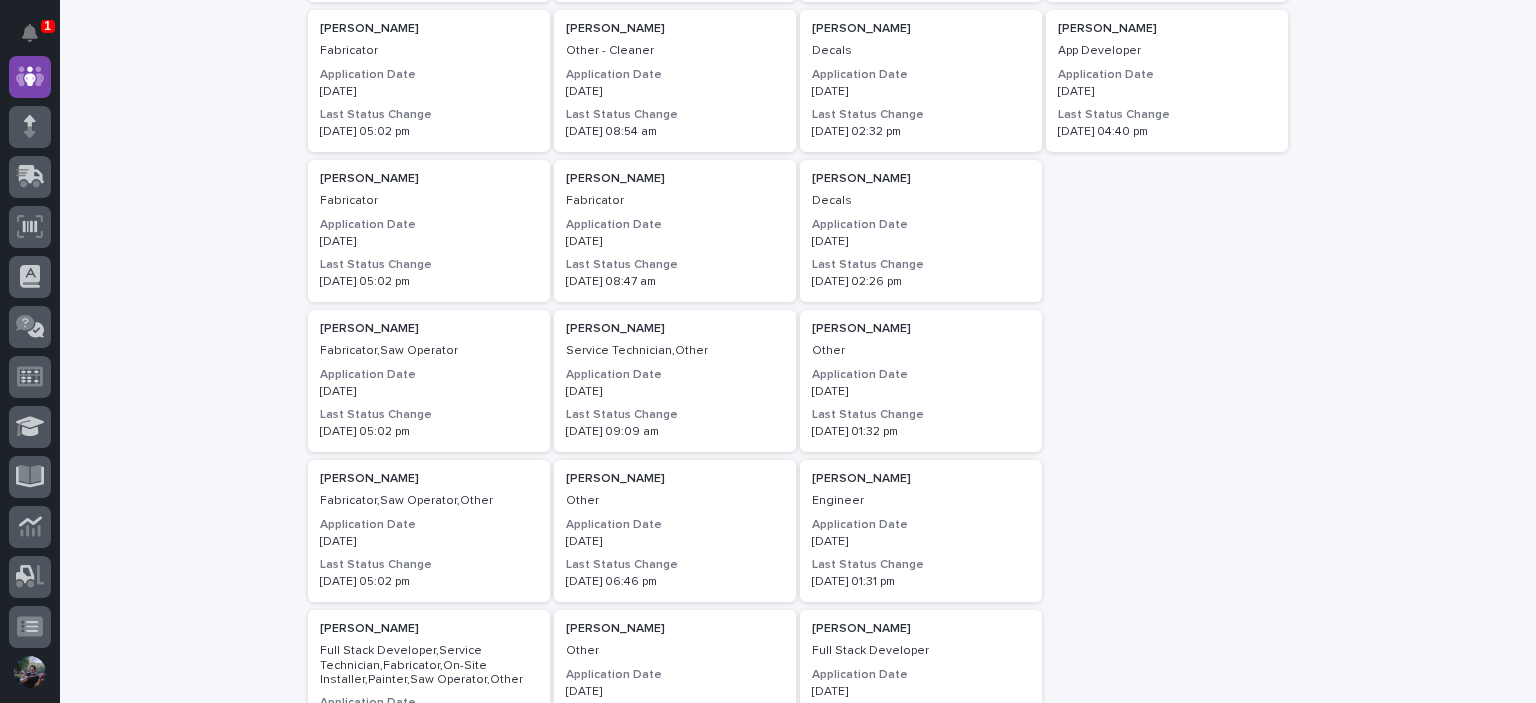 click on "Alyssa Sabo Decals Application Date 07/17/2025 Last Status Change 07/23/2025 02:26 pm" at bounding box center [921, 231] 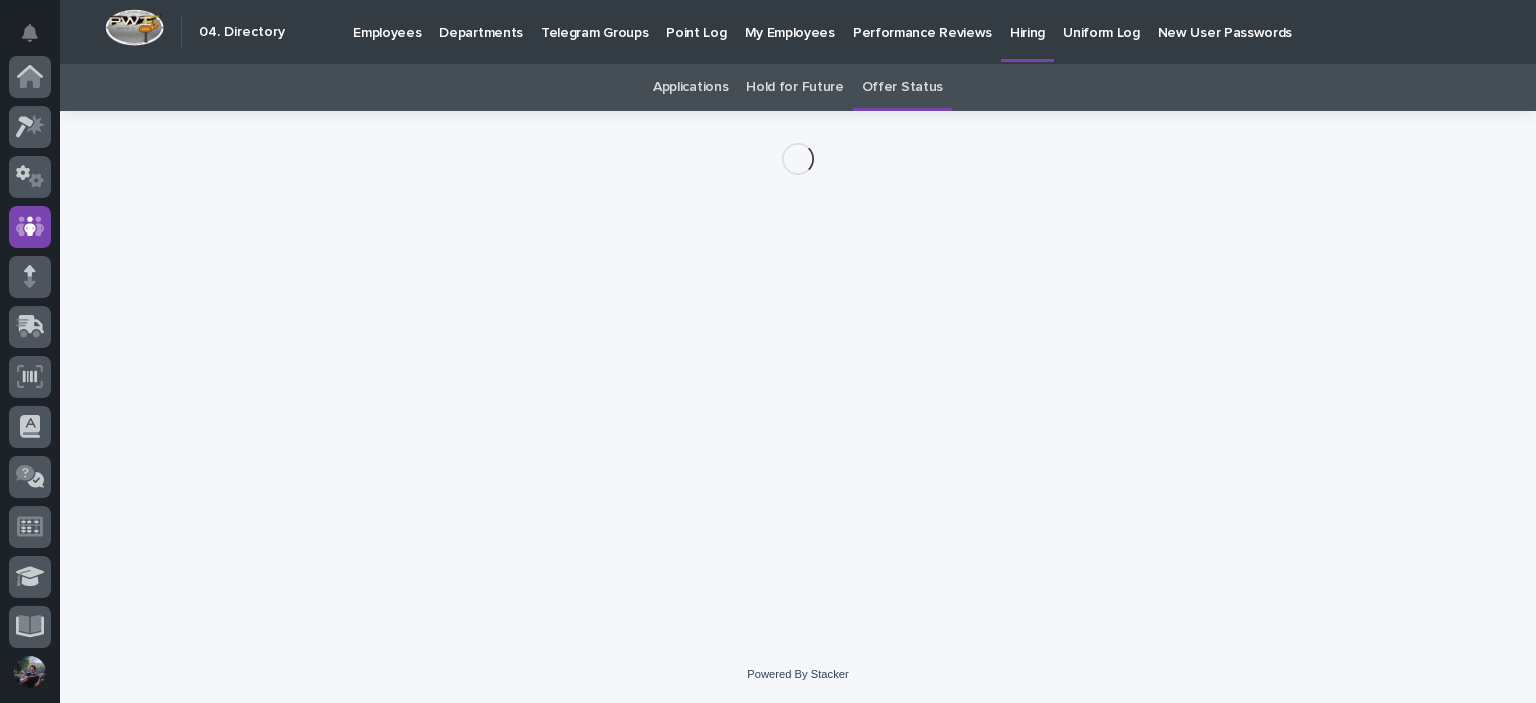 scroll, scrollTop: 150, scrollLeft: 0, axis: vertical 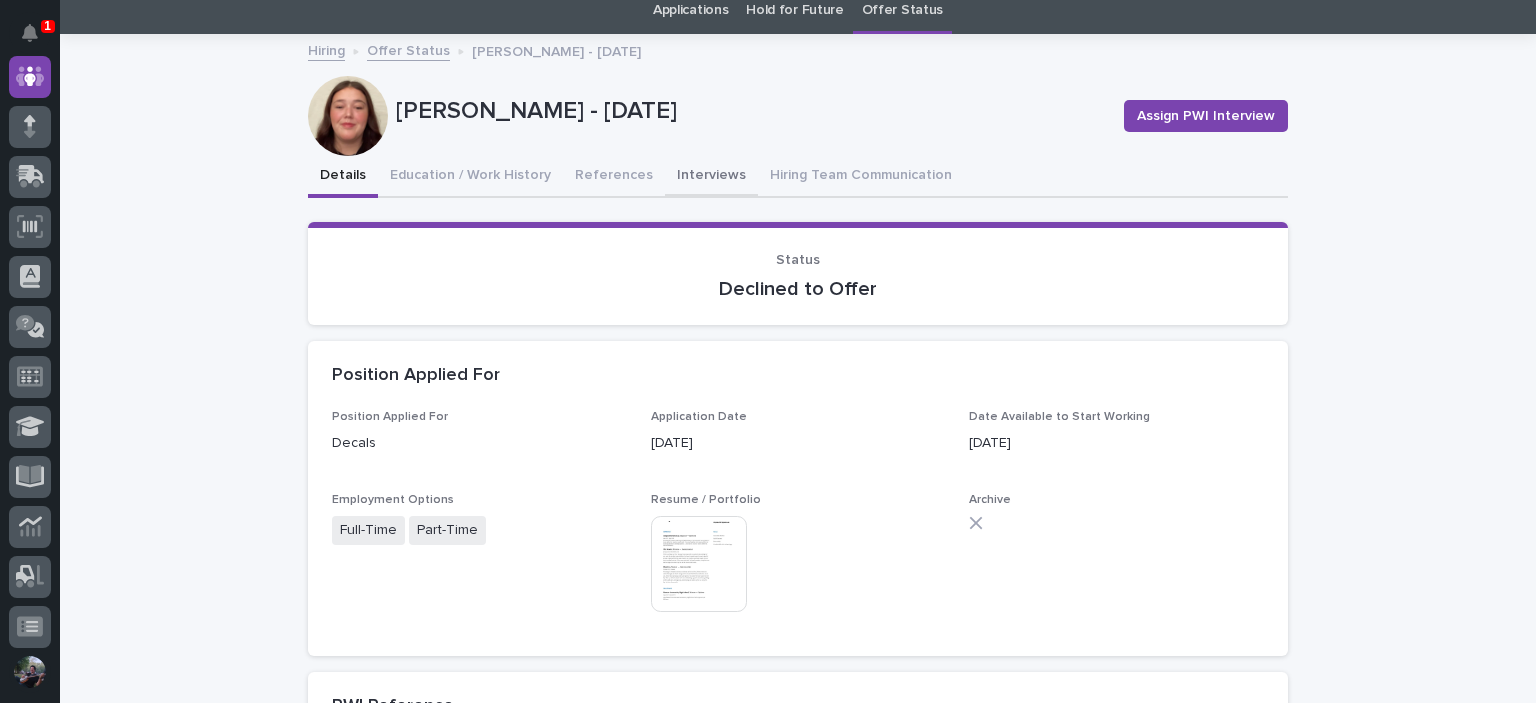 click on "Interviews" at bounding box center [711, 177] 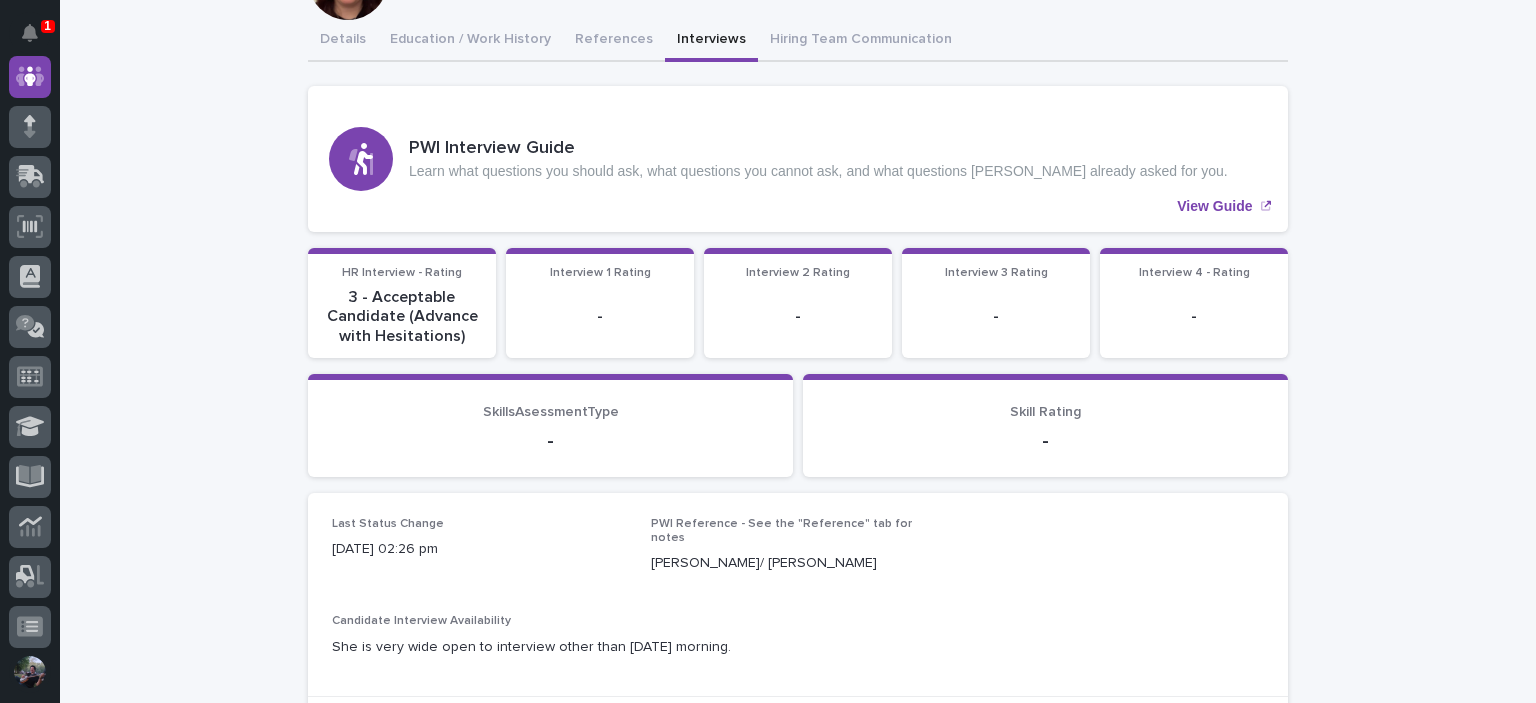 scroll, scrollTop: 146, scrollLeft: 0, axis: vertical 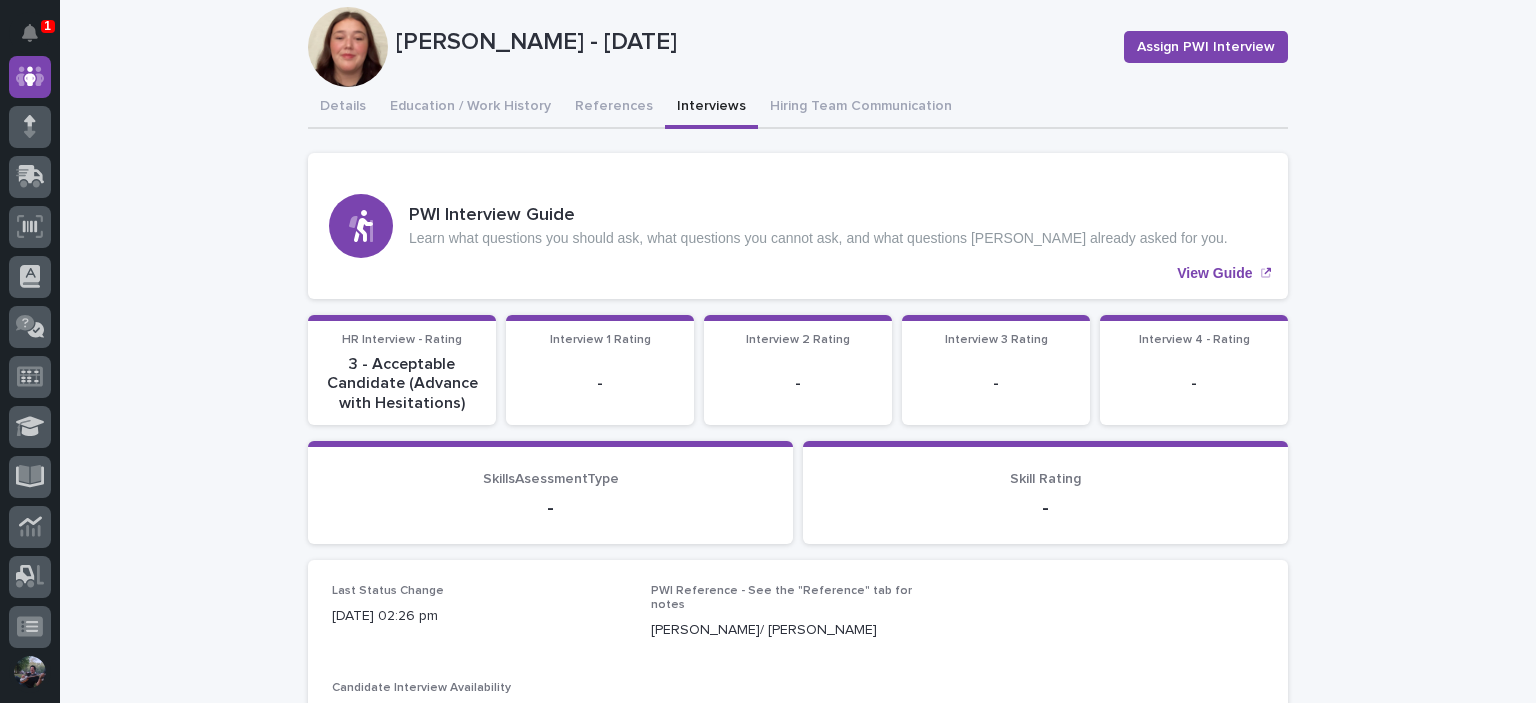 click on "1 My Settings Log Out " 04. Directory " was added to your   account Open 04. Directory Employees Departments Telegram Groups Point Log My Employees Performance Reviews Hiring Uniform Log New User Passwords Applications Hold for Future Offer Status Hiring Offer Status Alyssa Sabo - 07/17/25 Loading... Saving… Loading... Saving… Alyssa Sabo - 07/17/25 Assign PWI Interview Alyssa Sabo - 07/17/25 Assign PWI Interview Sorry, there was an error saving your record. Please try again. Please fill out the required fields below. Details Education / Work History References Interviews Hiring Team Communication Can't display tree at index  0 Can't display tree at index  1 Can't display tree at index  2 Loading... Saving… Loading... Saving… Loading... Saving… PWI Interview Guide Learn what questions you should ask, what questions you cannot ask, and what questions Austin already asked for you. View Guide Loading... Saving… HR Interview - Rating 3 - Acceptable Candidate (Advance with Hesitations) - - - - - - Edit" at bounding box center (798, 1619) 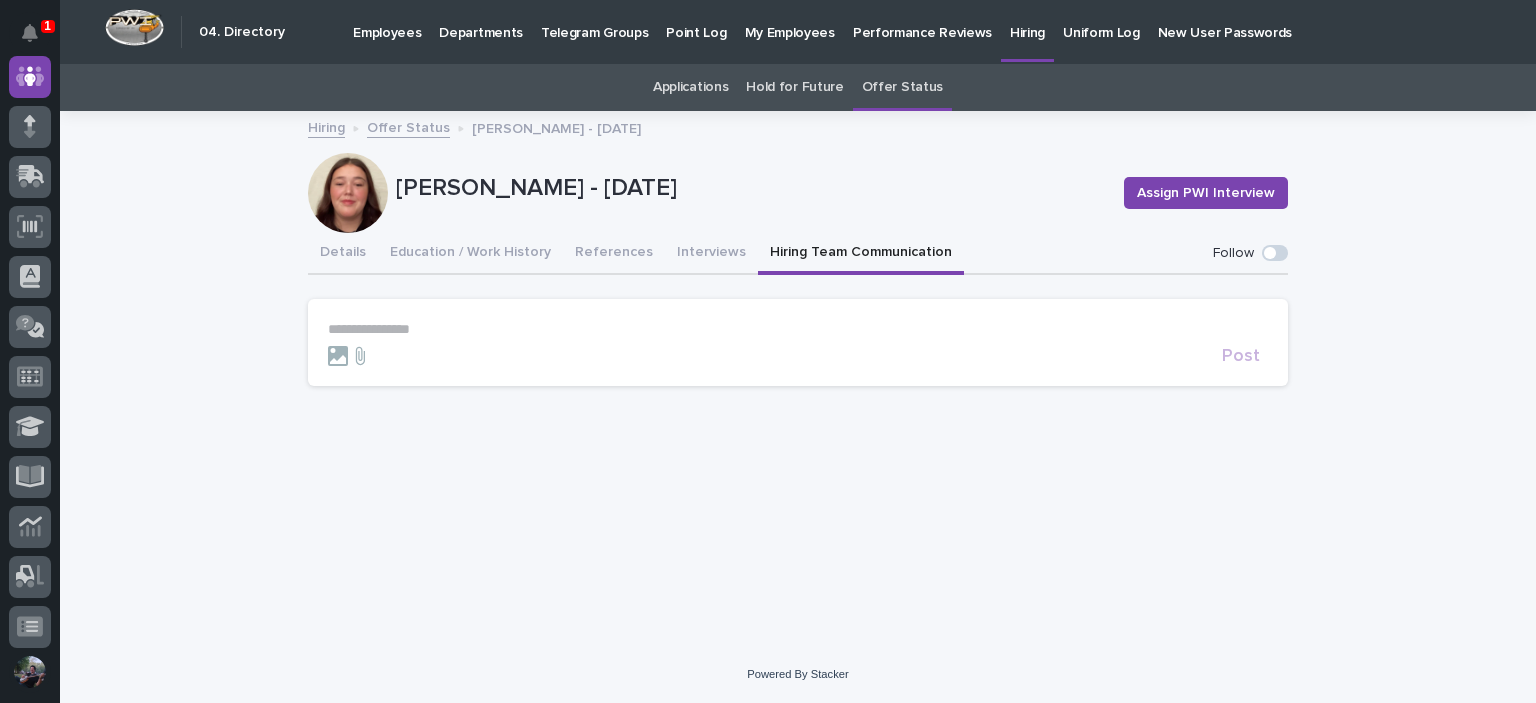 scroll, scrollTop: 0, scrollLeft: 0, axis: both 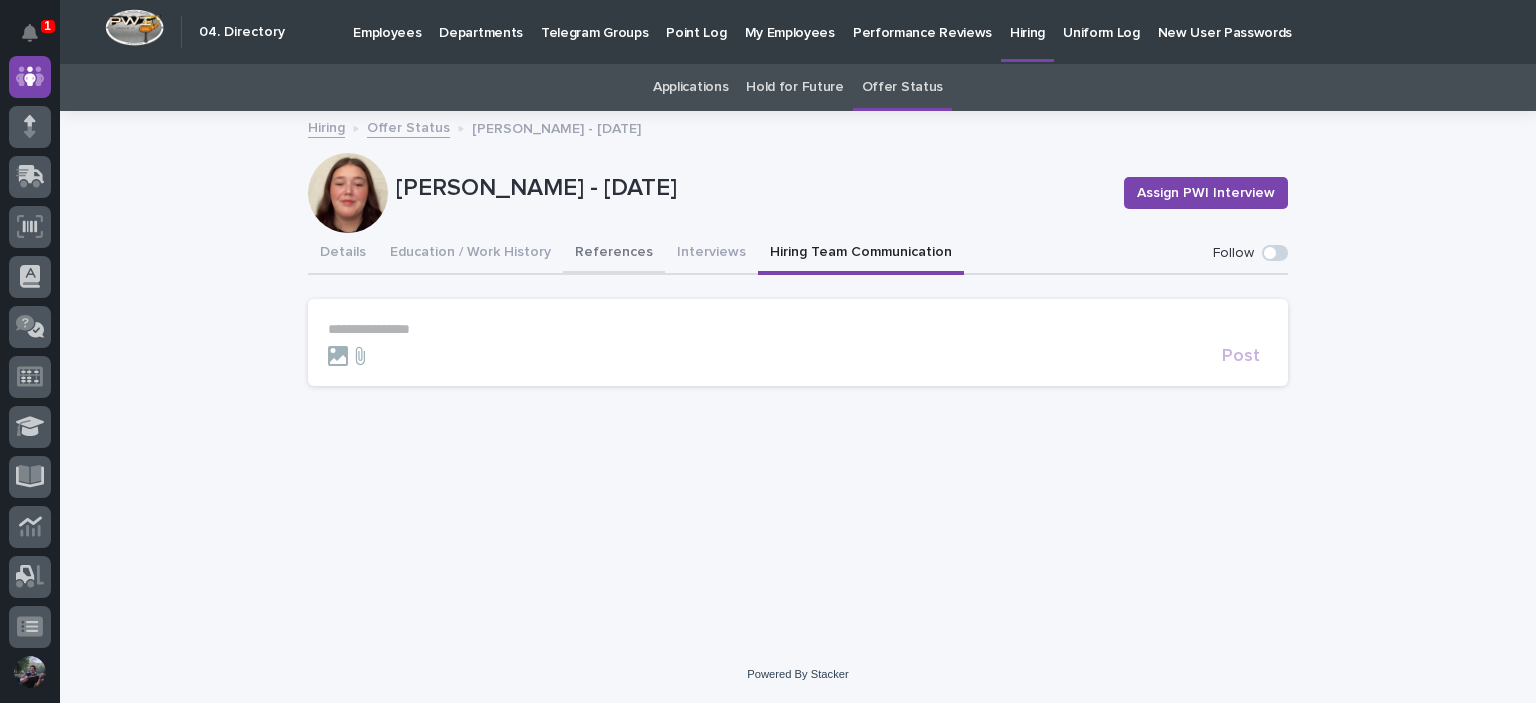 click on "References" at bounding box center [614, 254] 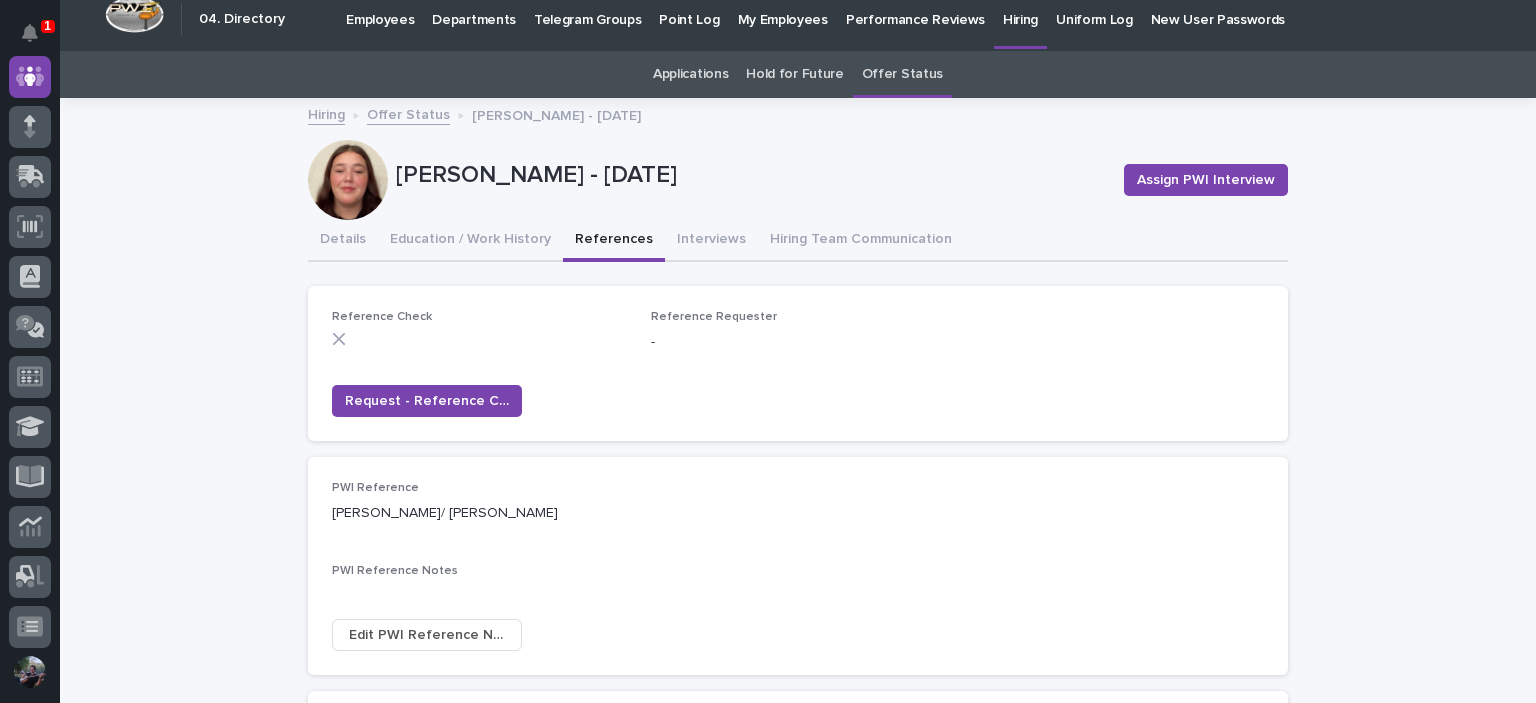 scroll, scrollTop: 0, scrollLeft: 0, axis: both 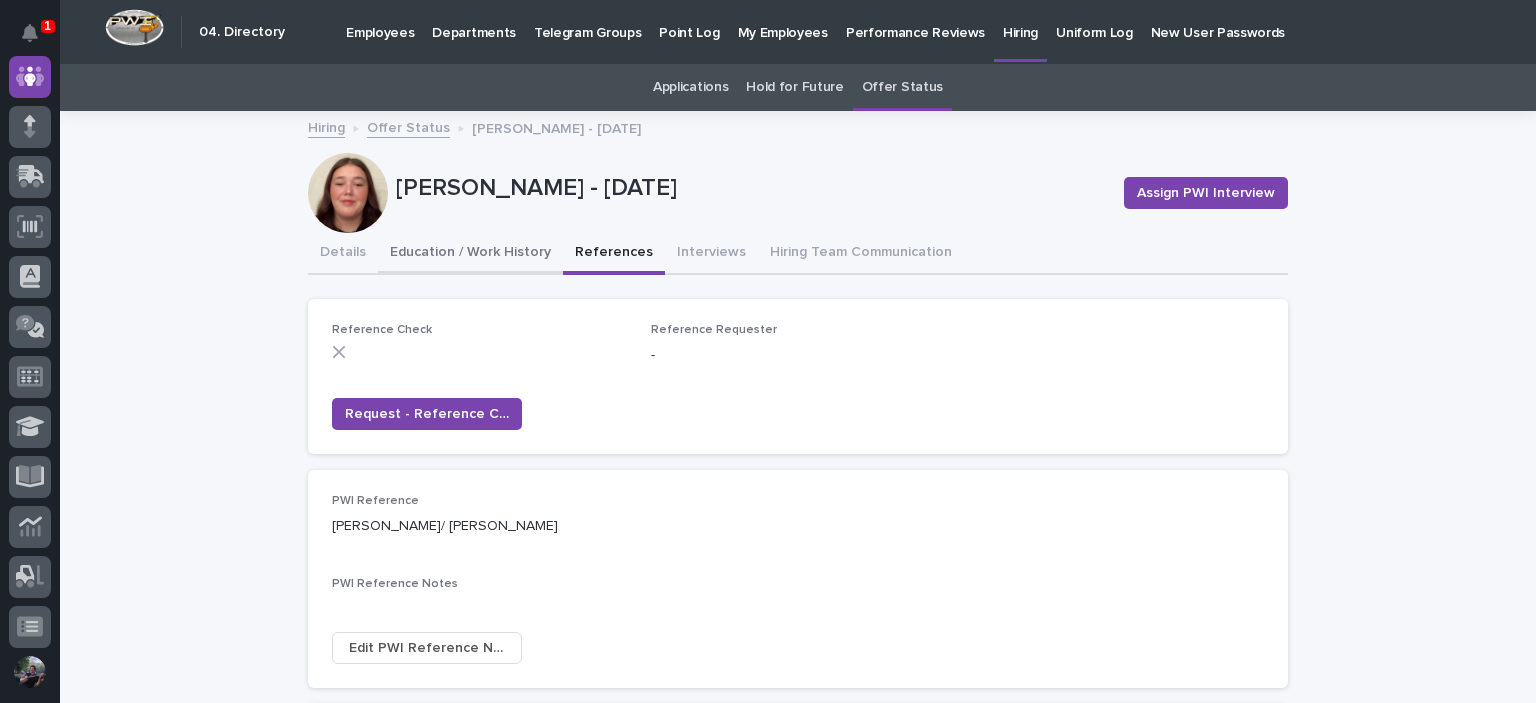 click on "Education / Work History" at bounding box center (470, 254) 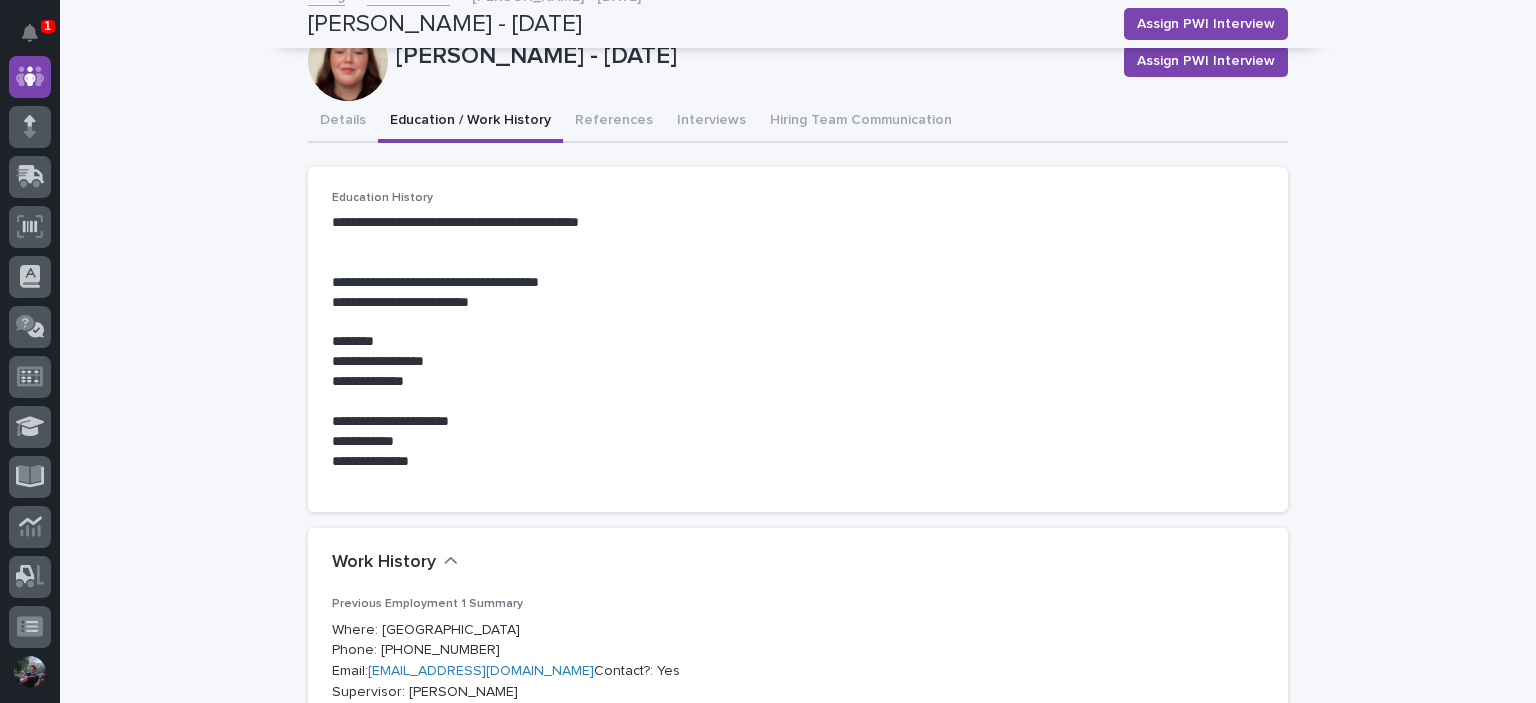 scroll, scrollTop: 0, scrollLeft: 0, axis: both 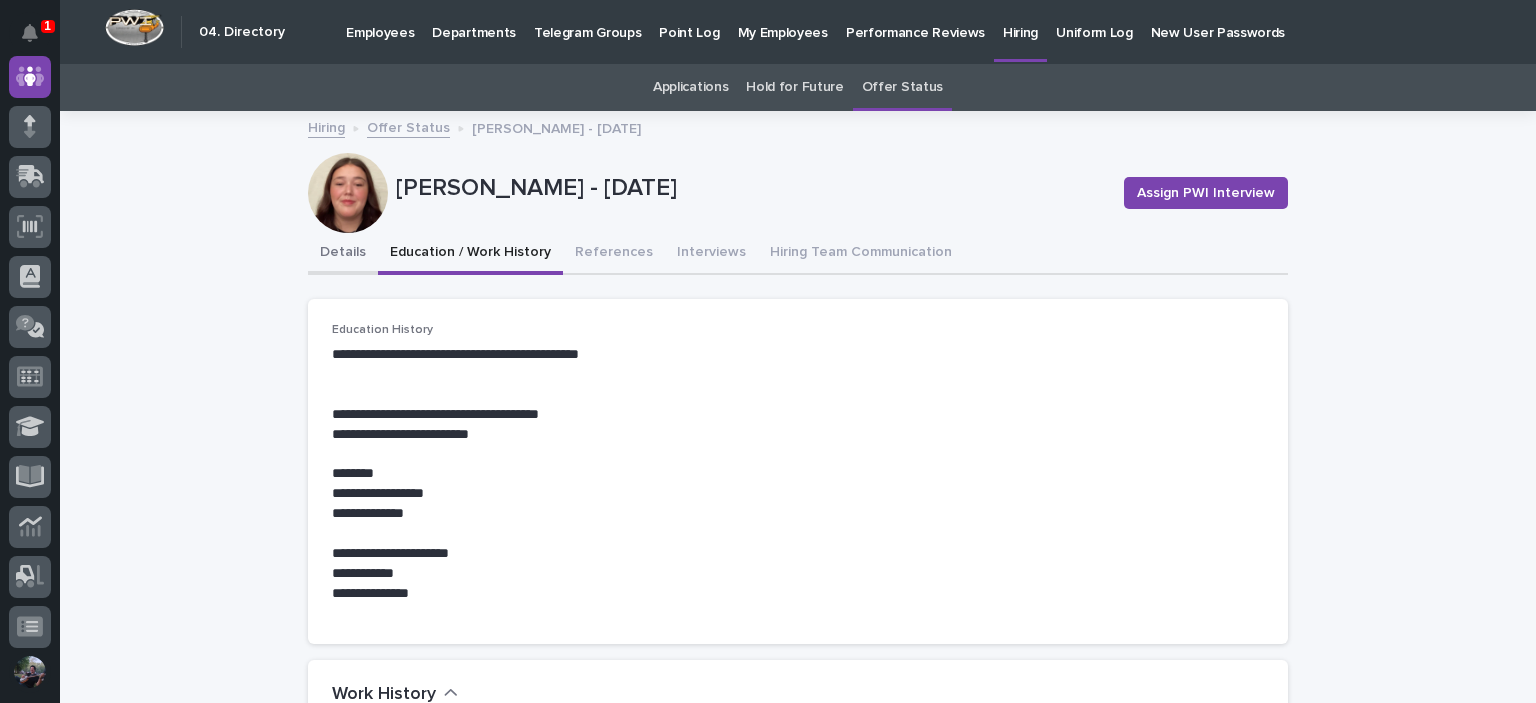 click on "Details" at bounding box center (343, 254) 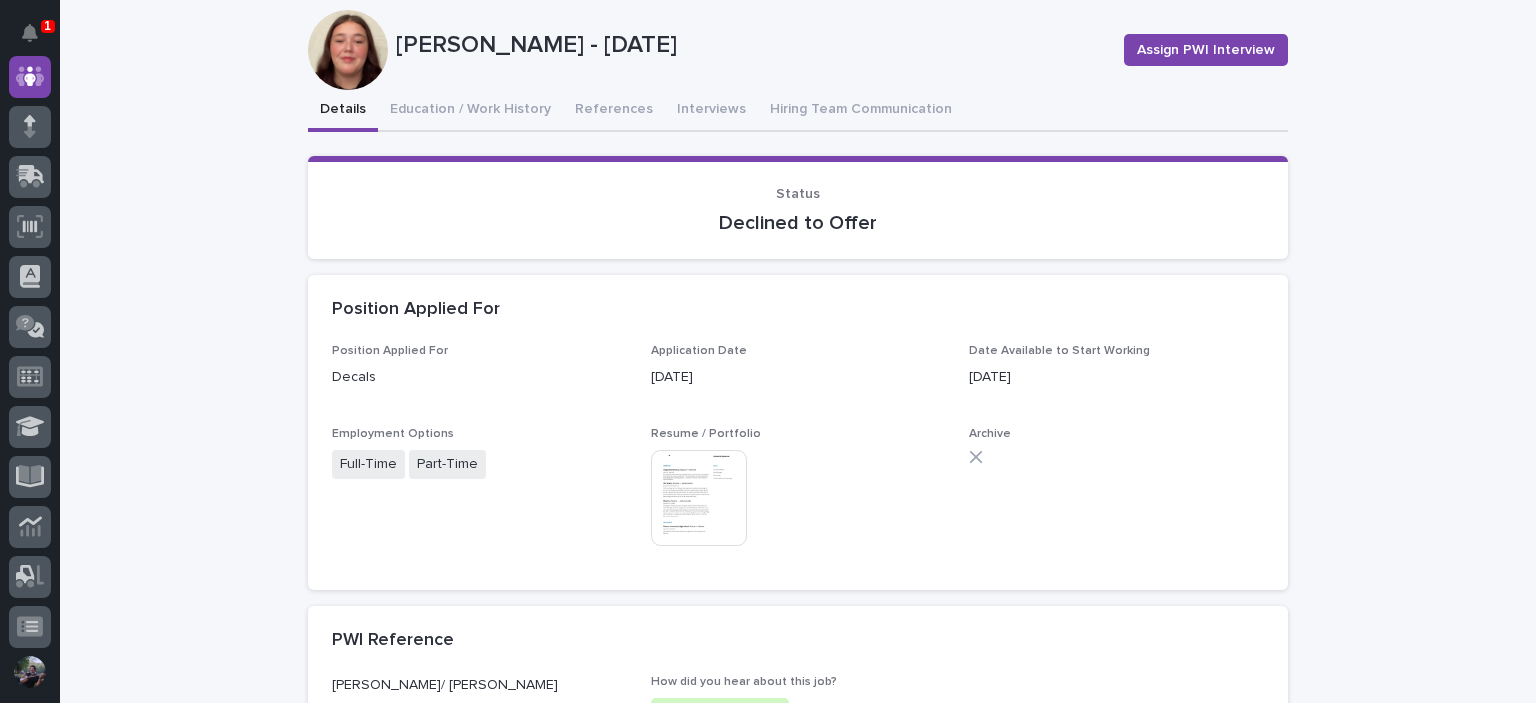 scroll, scrollTop: 0, scrollLeft: 0, axis: both 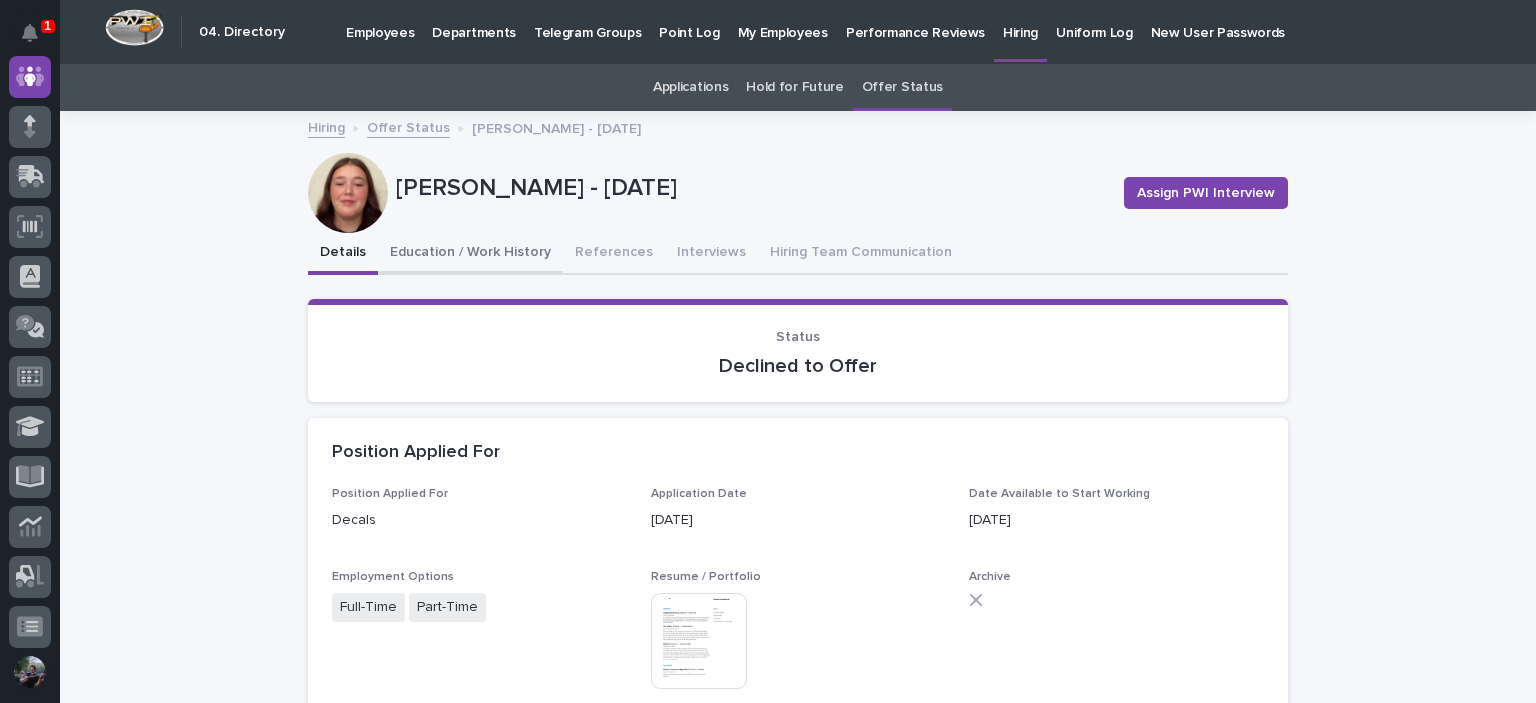 click on "Education / Work History" at bounding box center [470, 254] 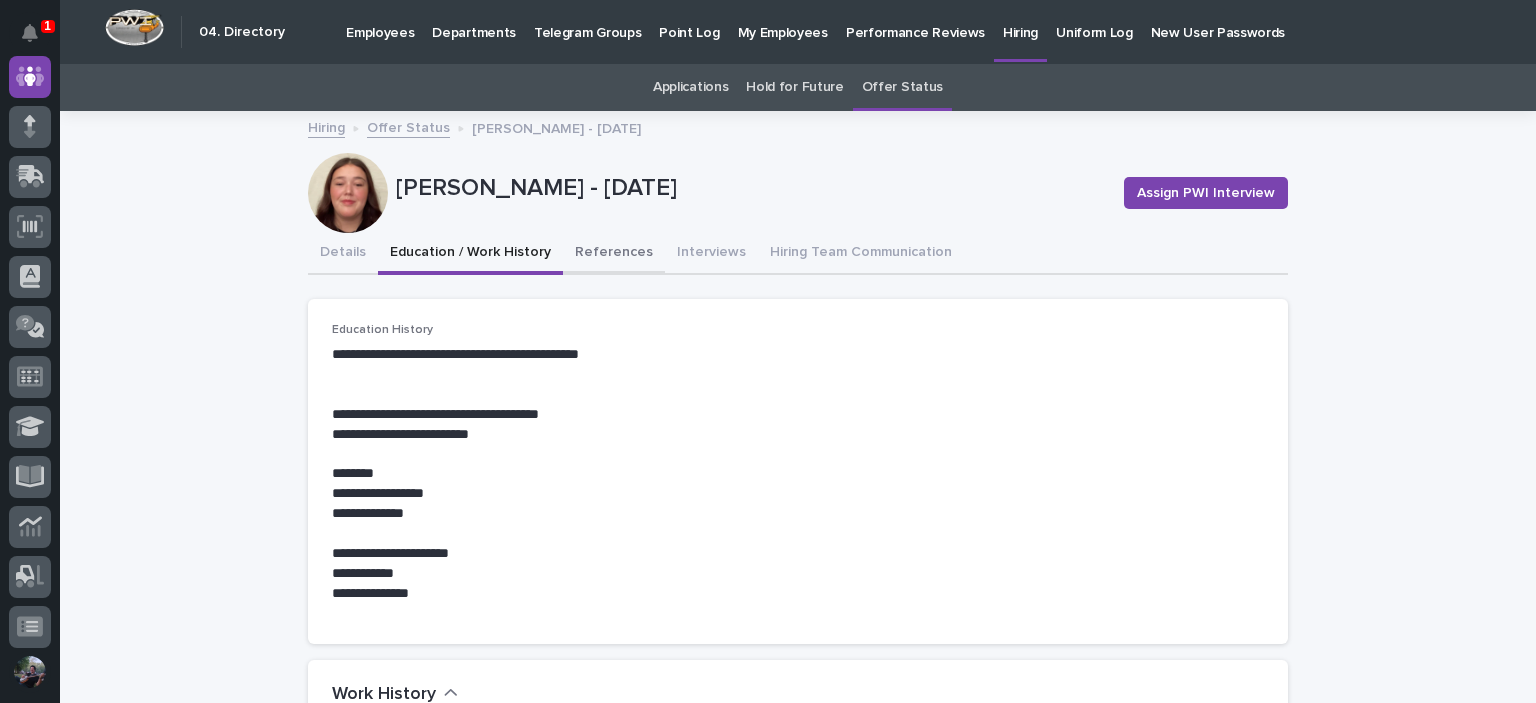 click on "References" at bounding box center (614, 254) 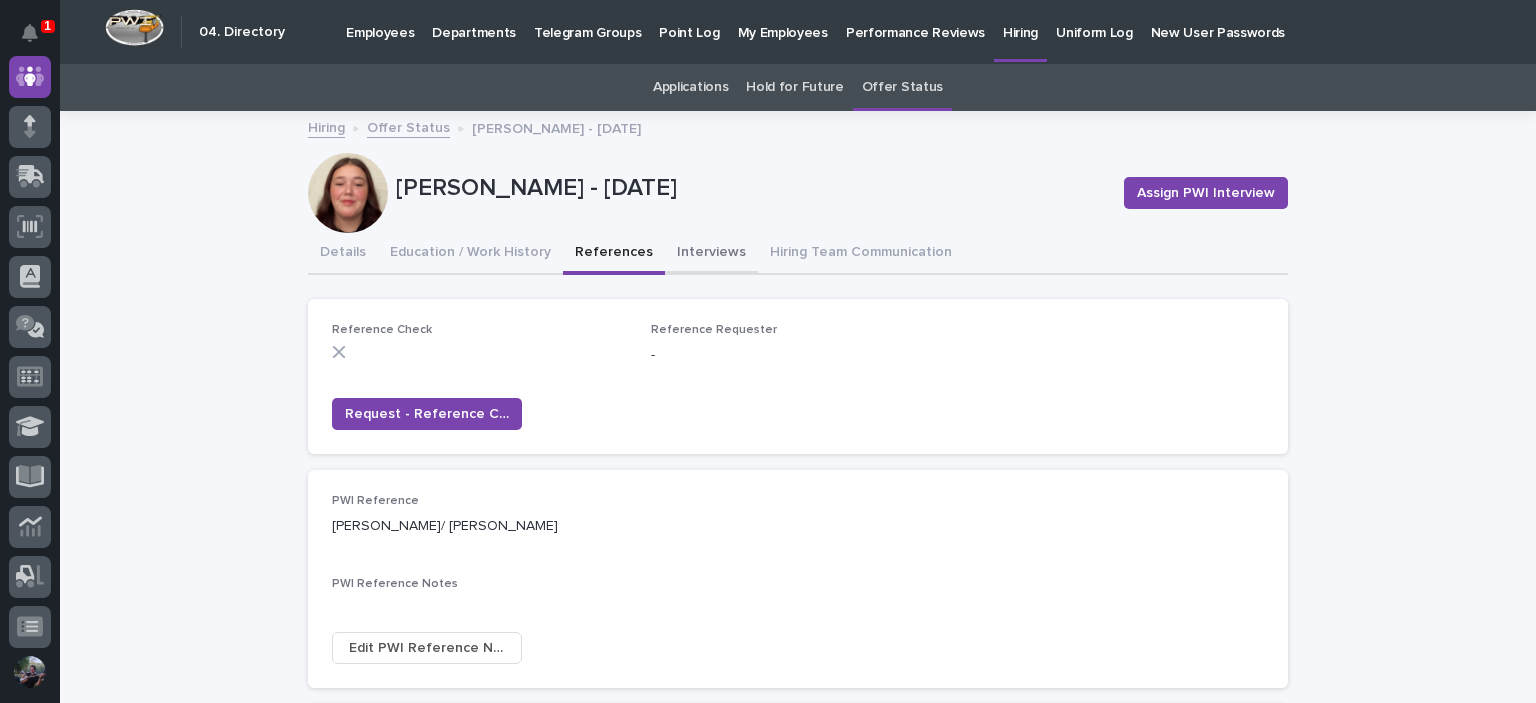 click on "Interviews" at bounding box center (711, 254) 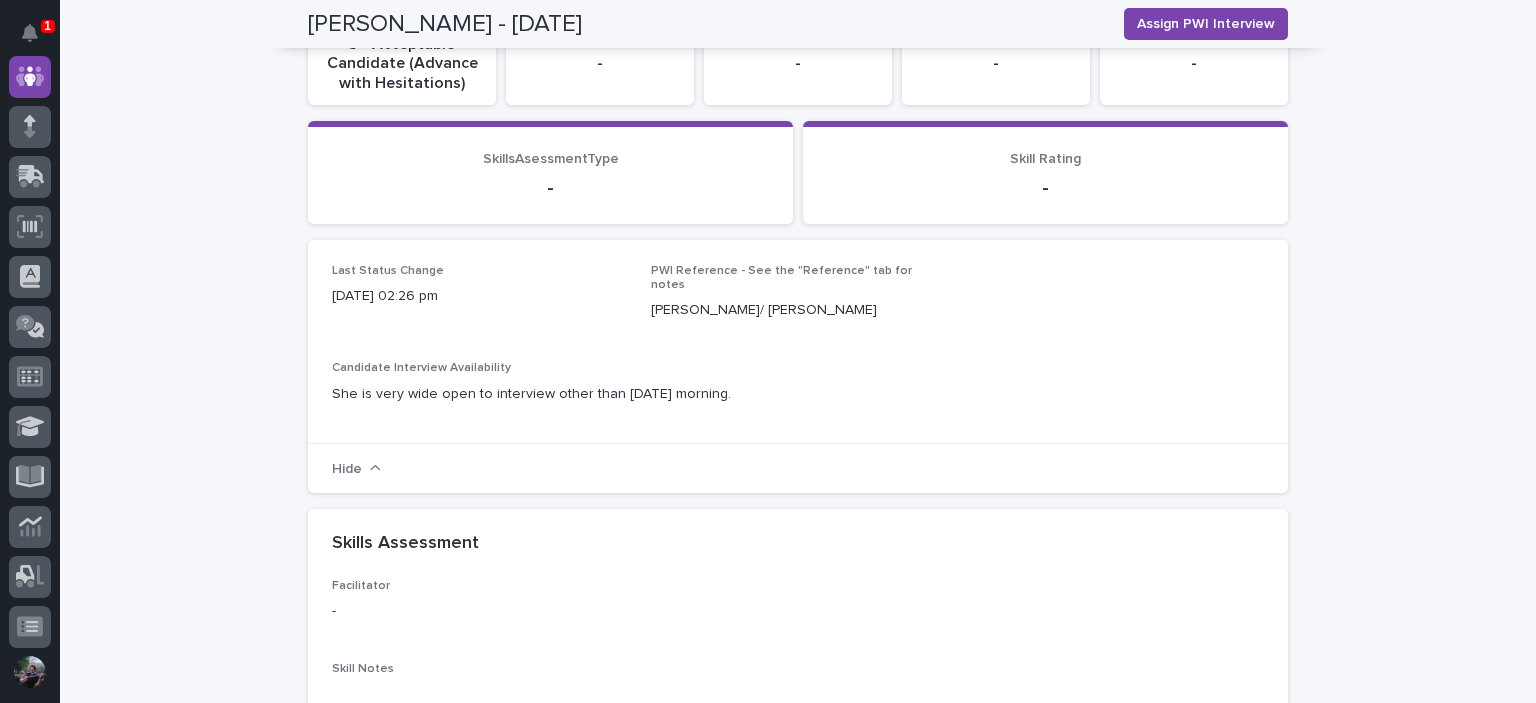 scroll, scrollTop: 0, scrollLeft: 0, axis: both 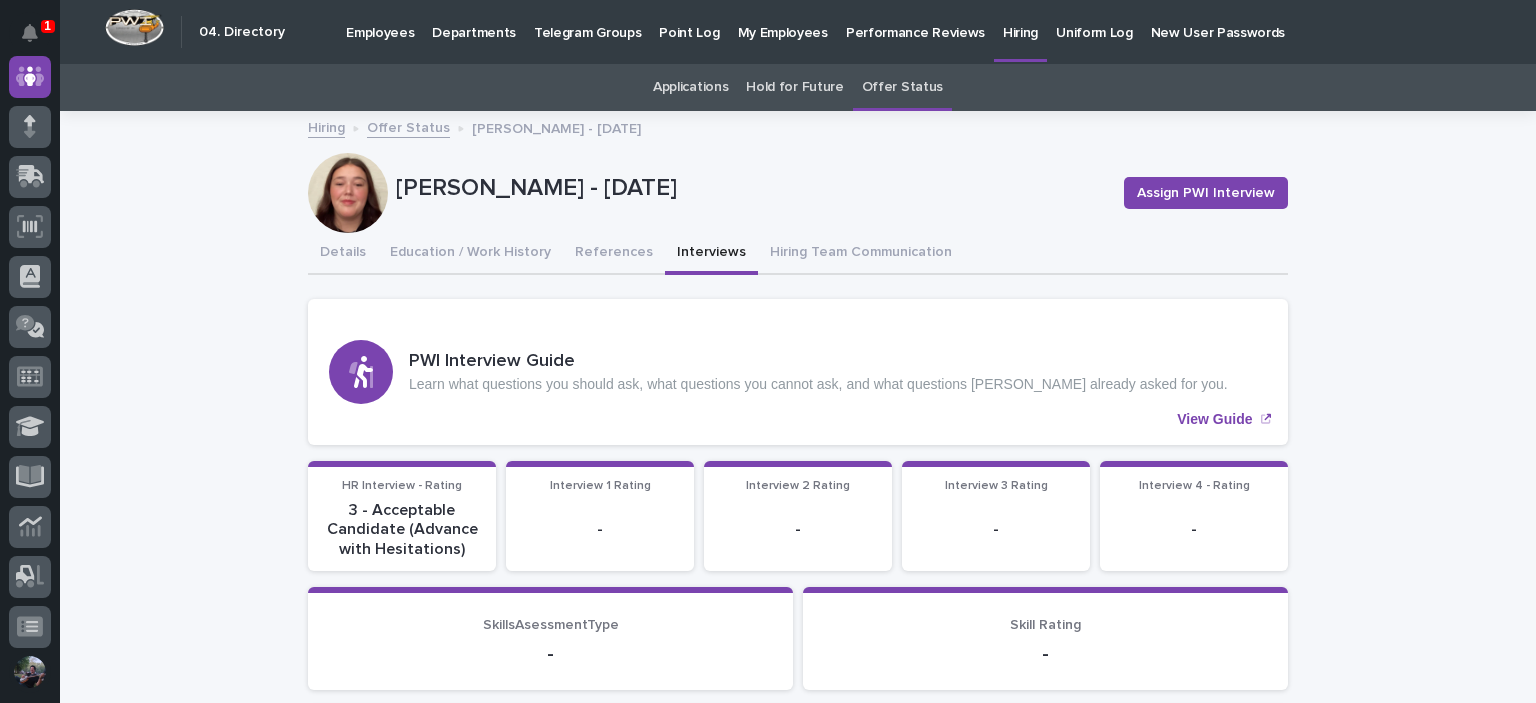 click on "Applications" at bounding box center (690, 87) 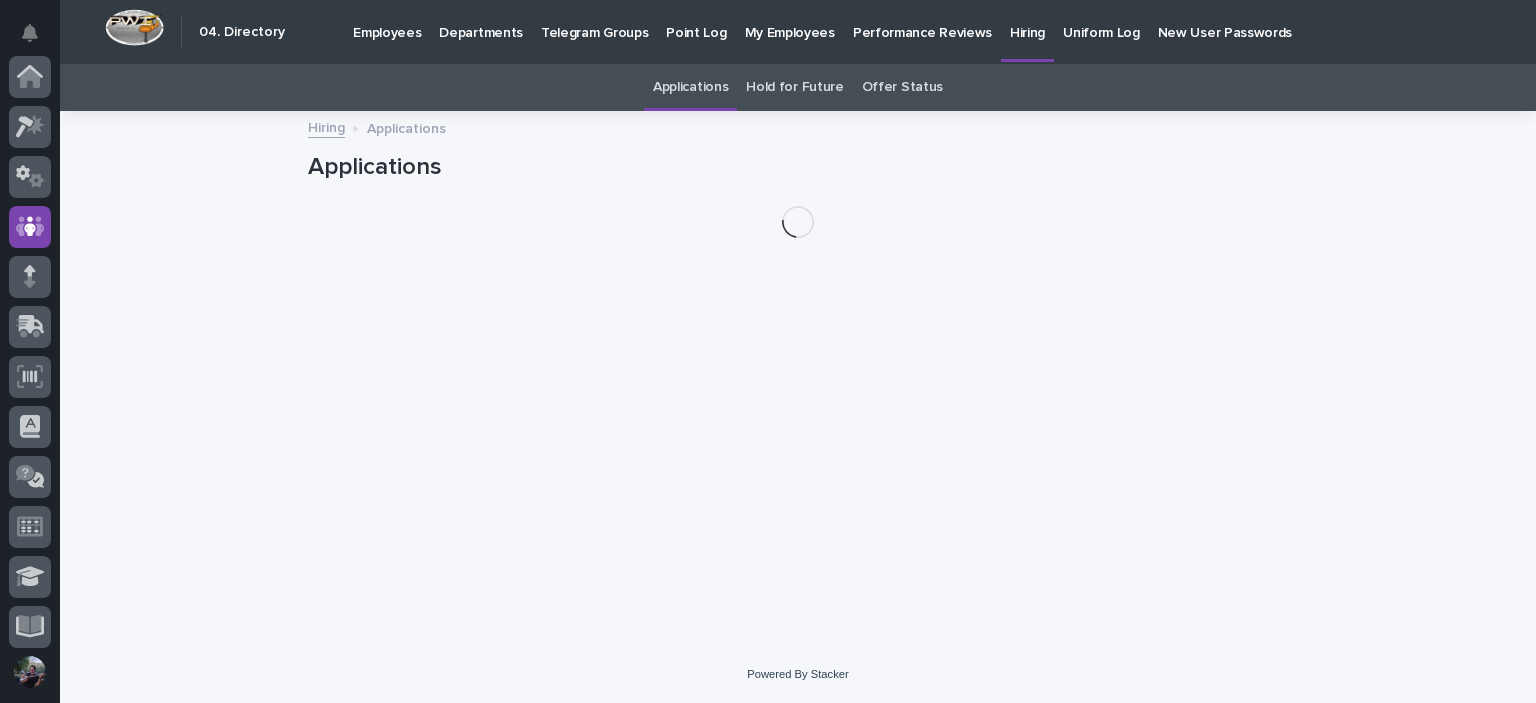 scroll, scrollTop: 150, scrollLeft: 0, axis: vertical 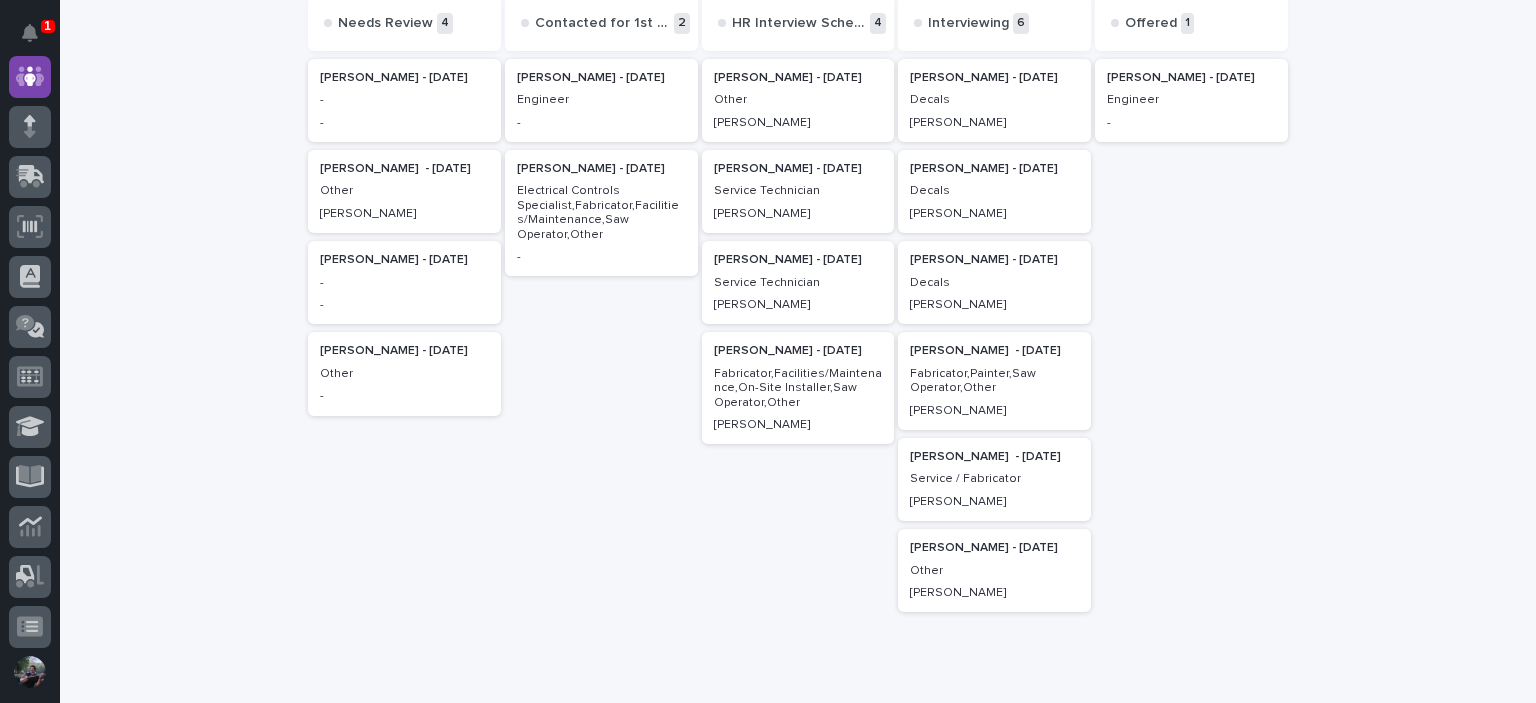 click on "Chris Palazzolo" at bounding box center [994, 121] 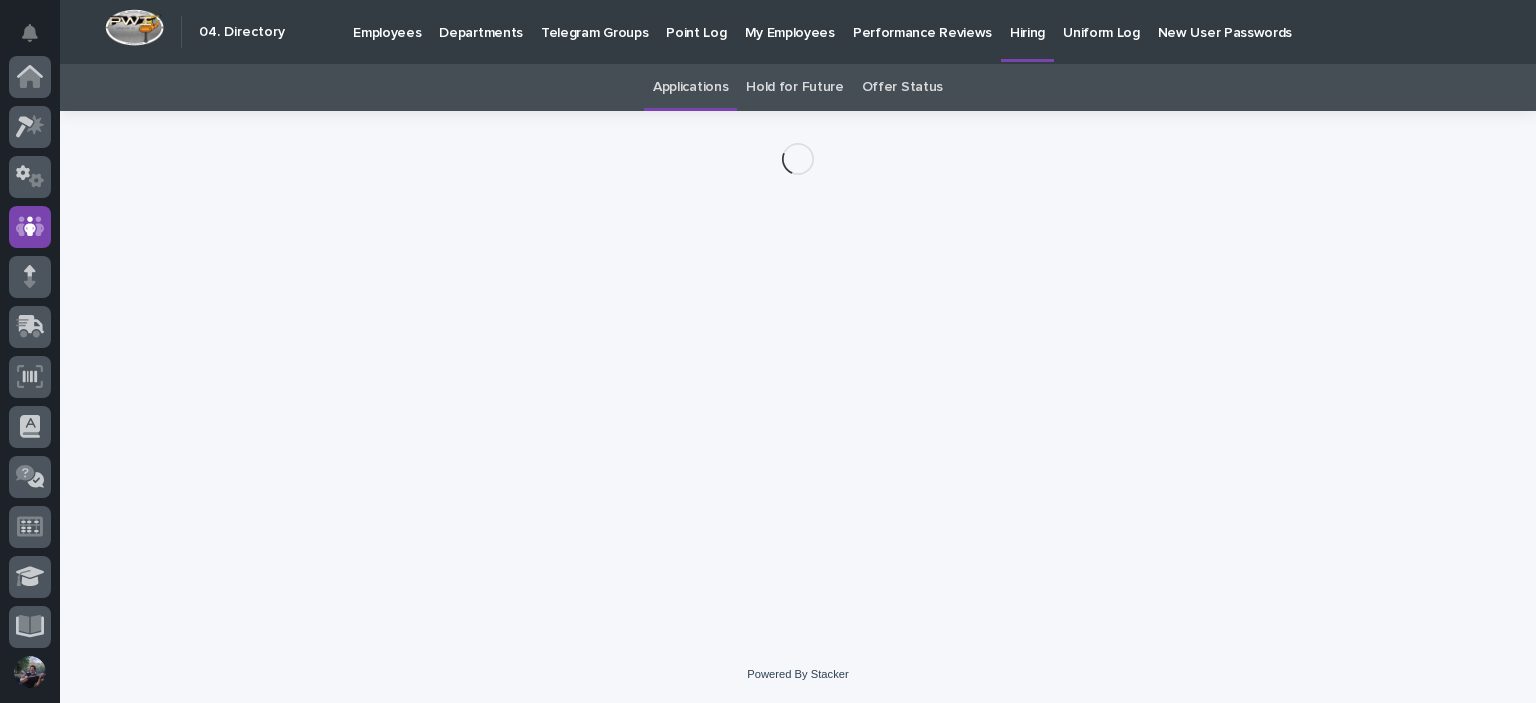 scroll, scrollTop: 150, scrollLeft: 0, axis: vertical 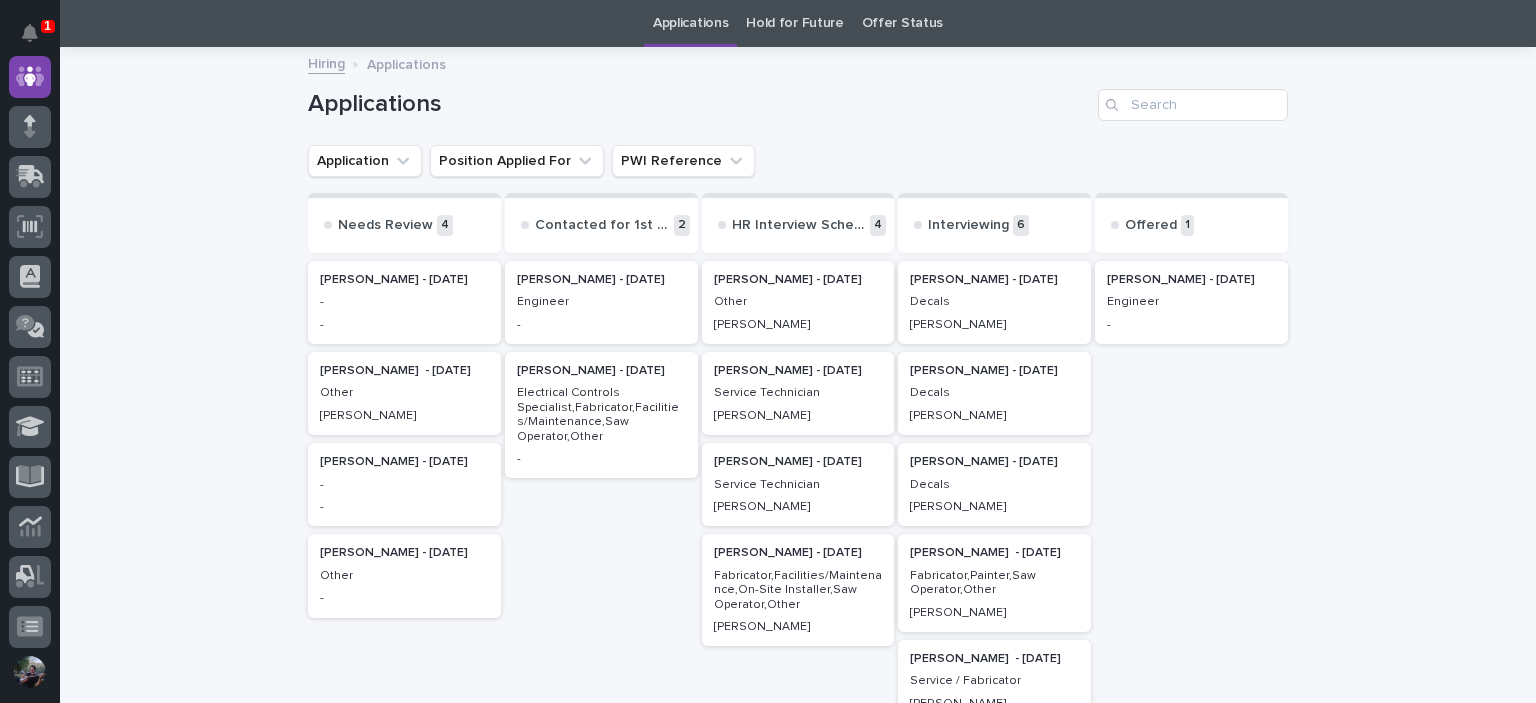 click on "Emma Rader - 07/17/25" at bounding box center [994, 371] 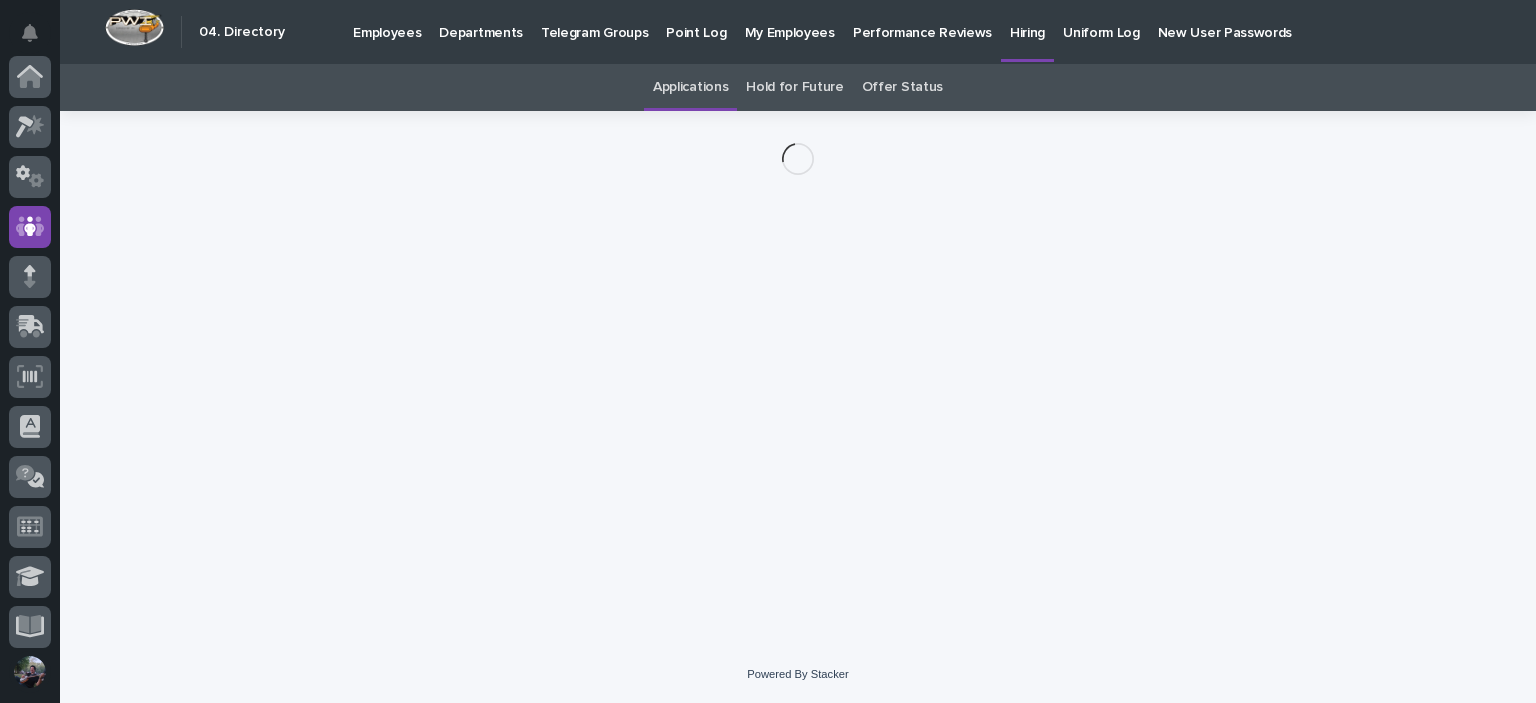 scroll, scrollTop: 150, scrollLeft: 0, axis: vertical 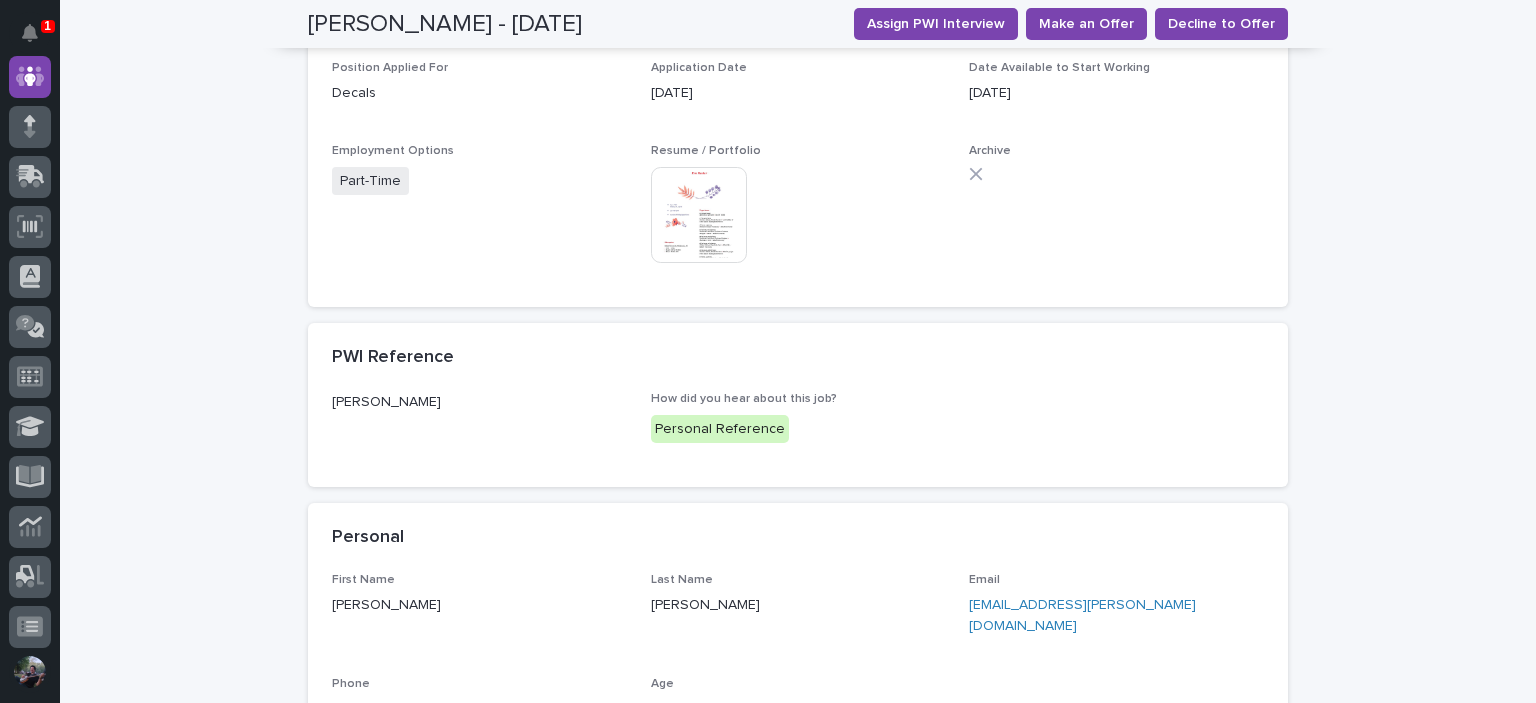 click at bounding box center [699, 215] 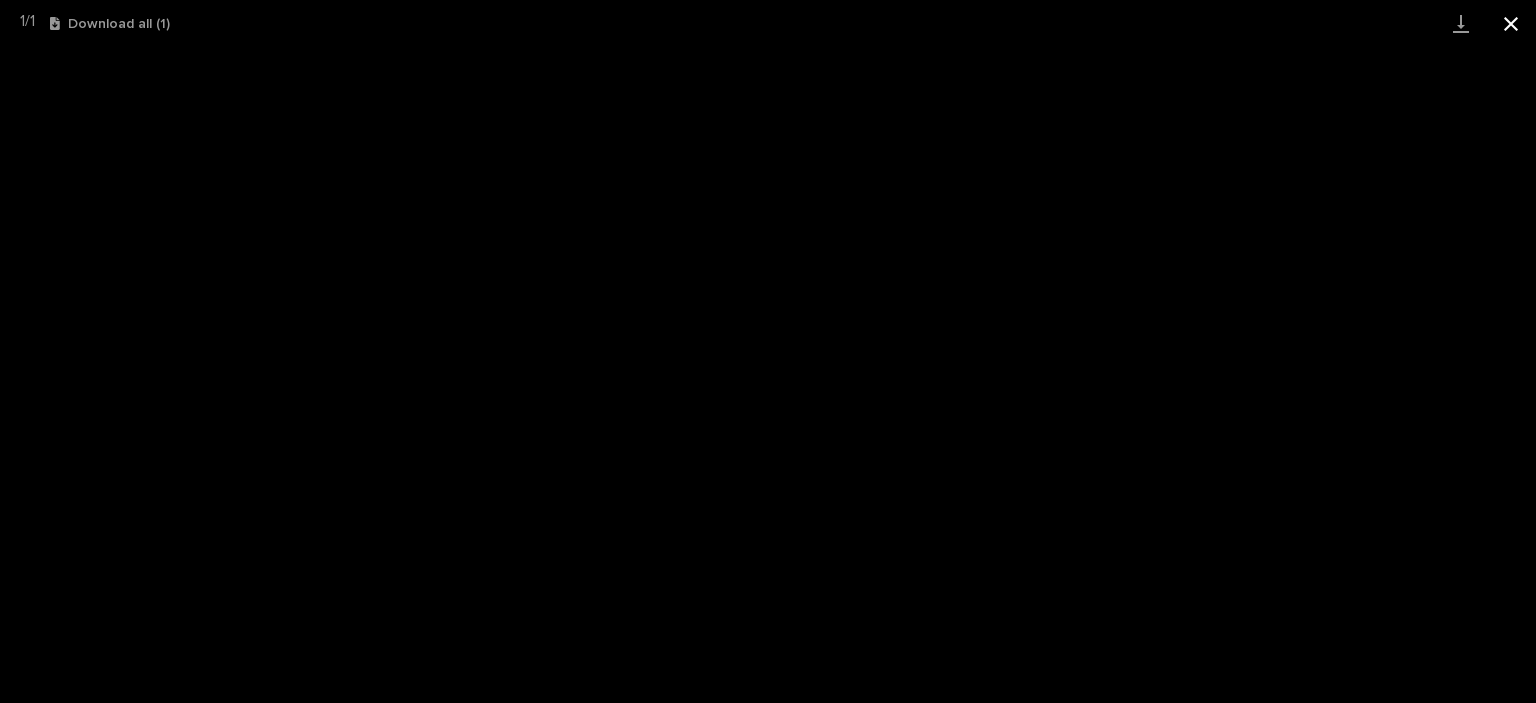 click at bounding box center (1511, 23) 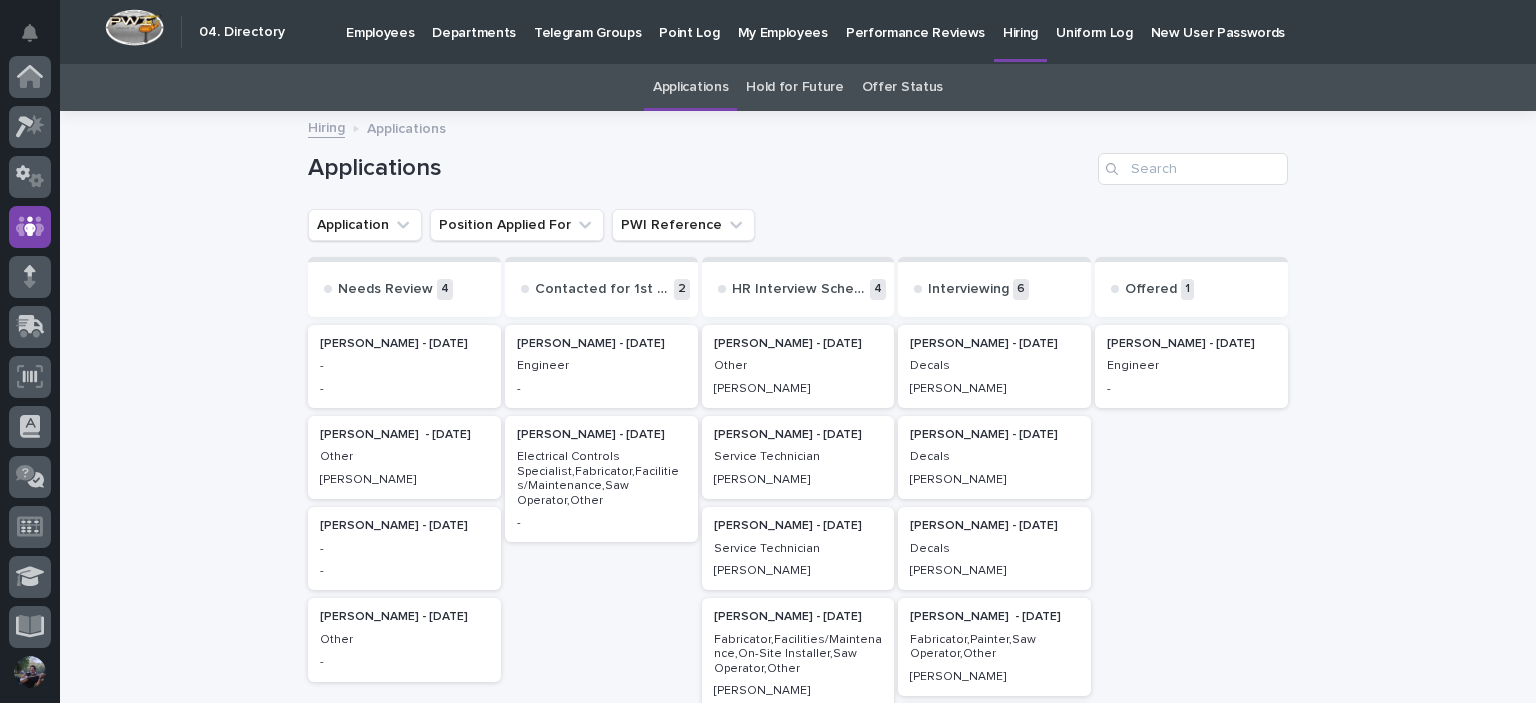 scroll, scrollTop: 52, scrollLeft: 0, axis: vertical 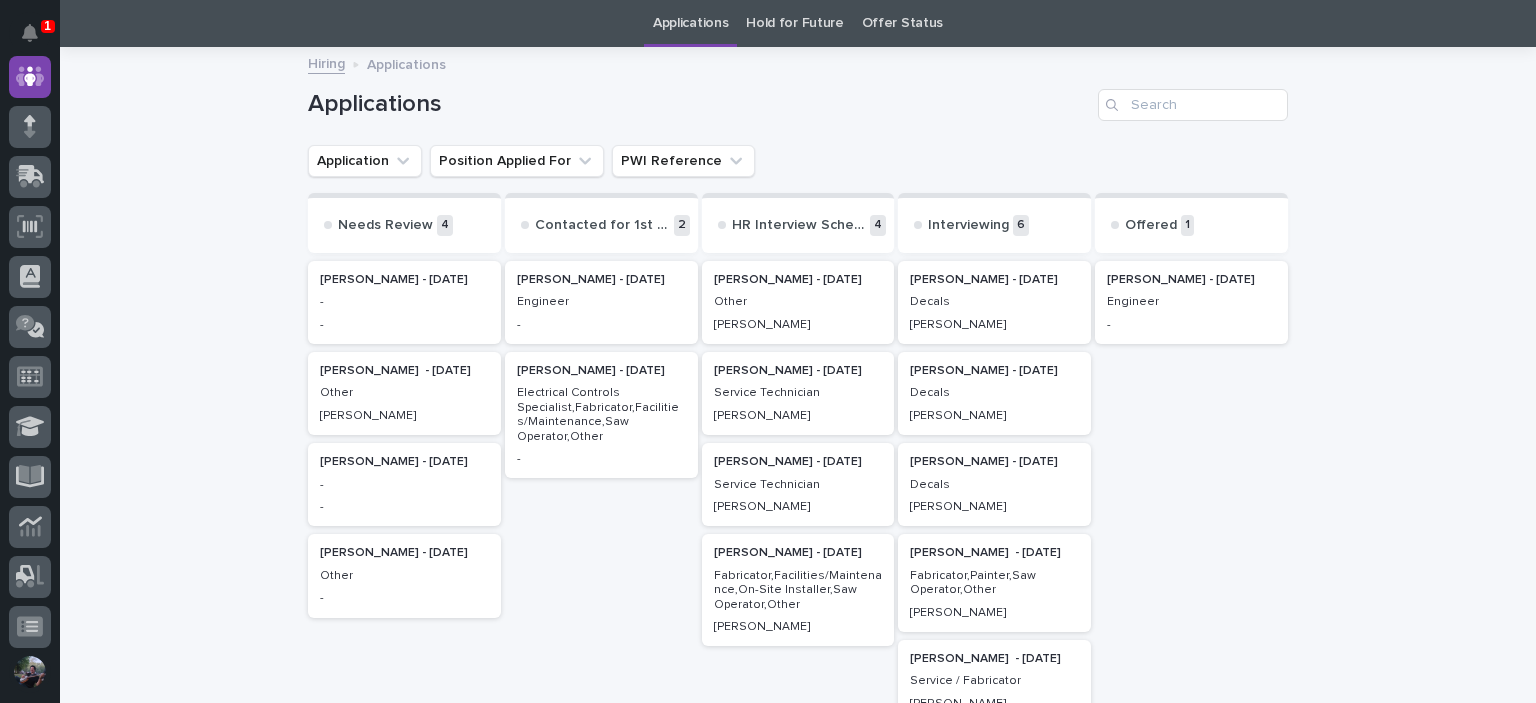 click on "Decals" at bounding box center [994, 302] 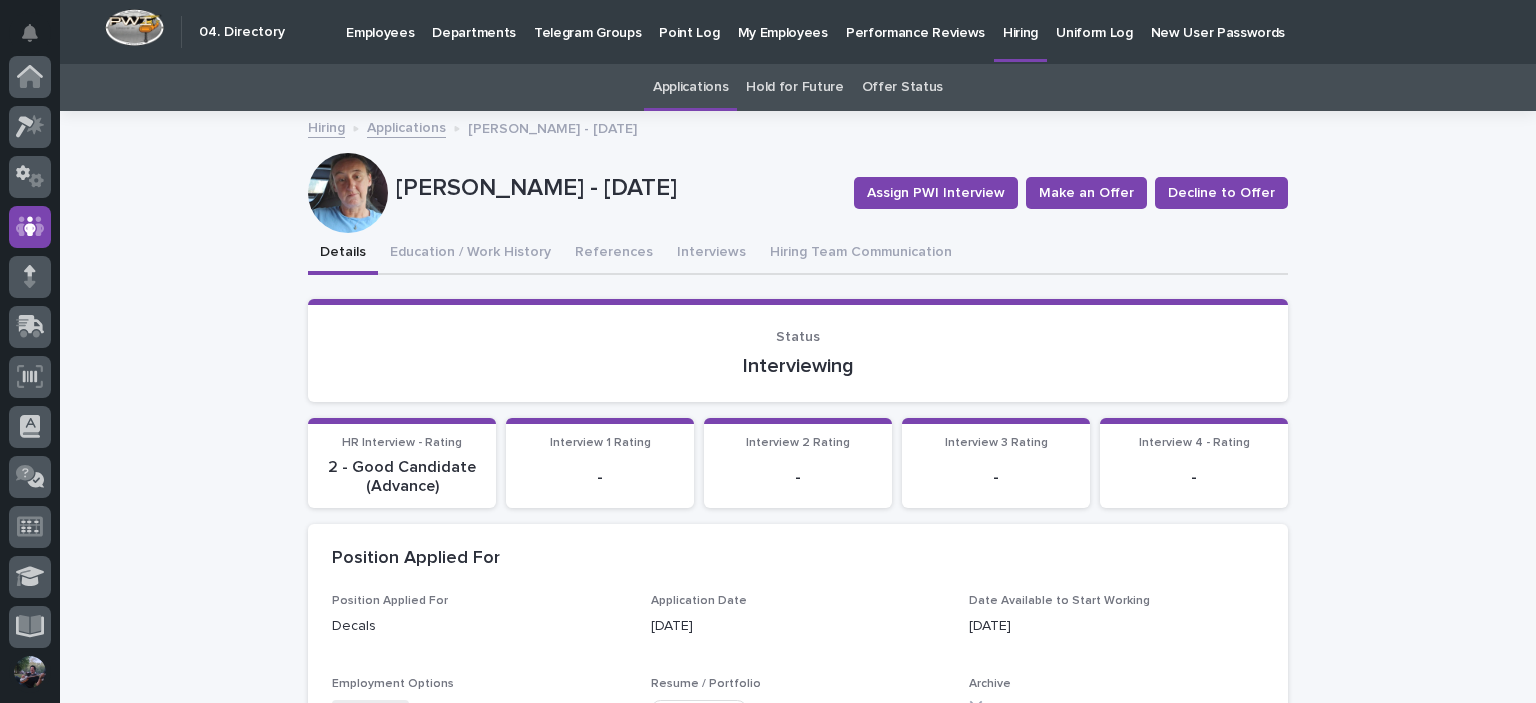 scroll, scrollTop: 46, scrollLeft: 0, axis: vertical 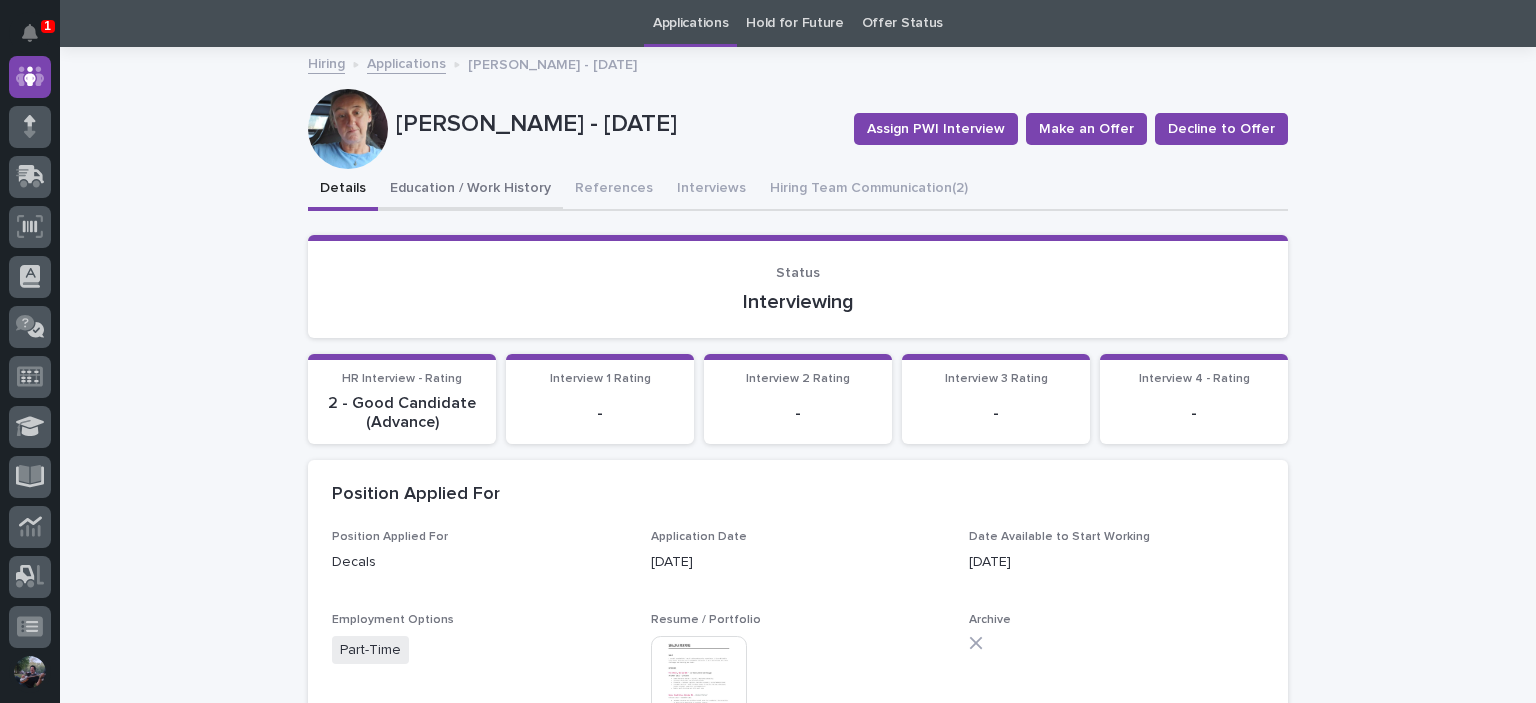 click on "Education / Work History" at bounding box center (470, 190) 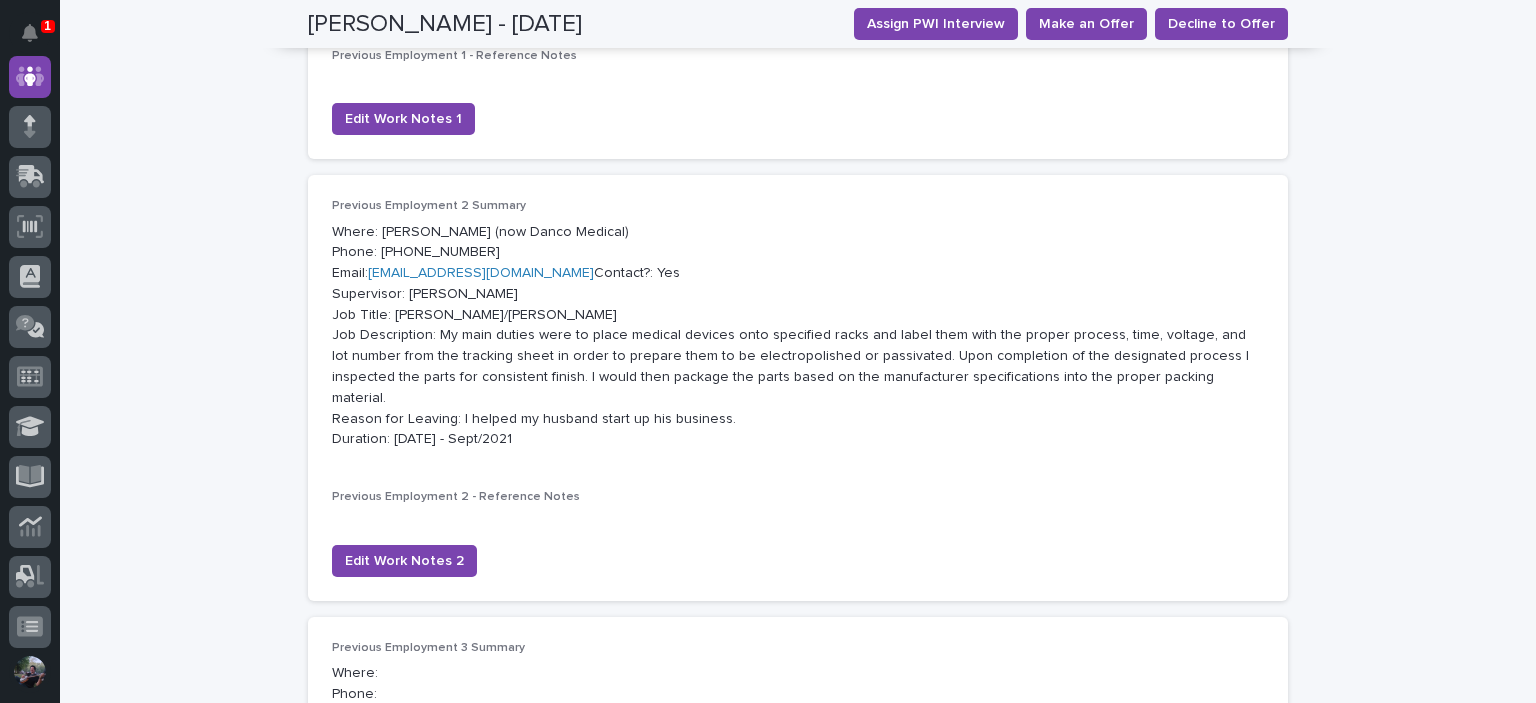 scroll, scrollTop: 930, scrollLeft: 0, axis: vertical 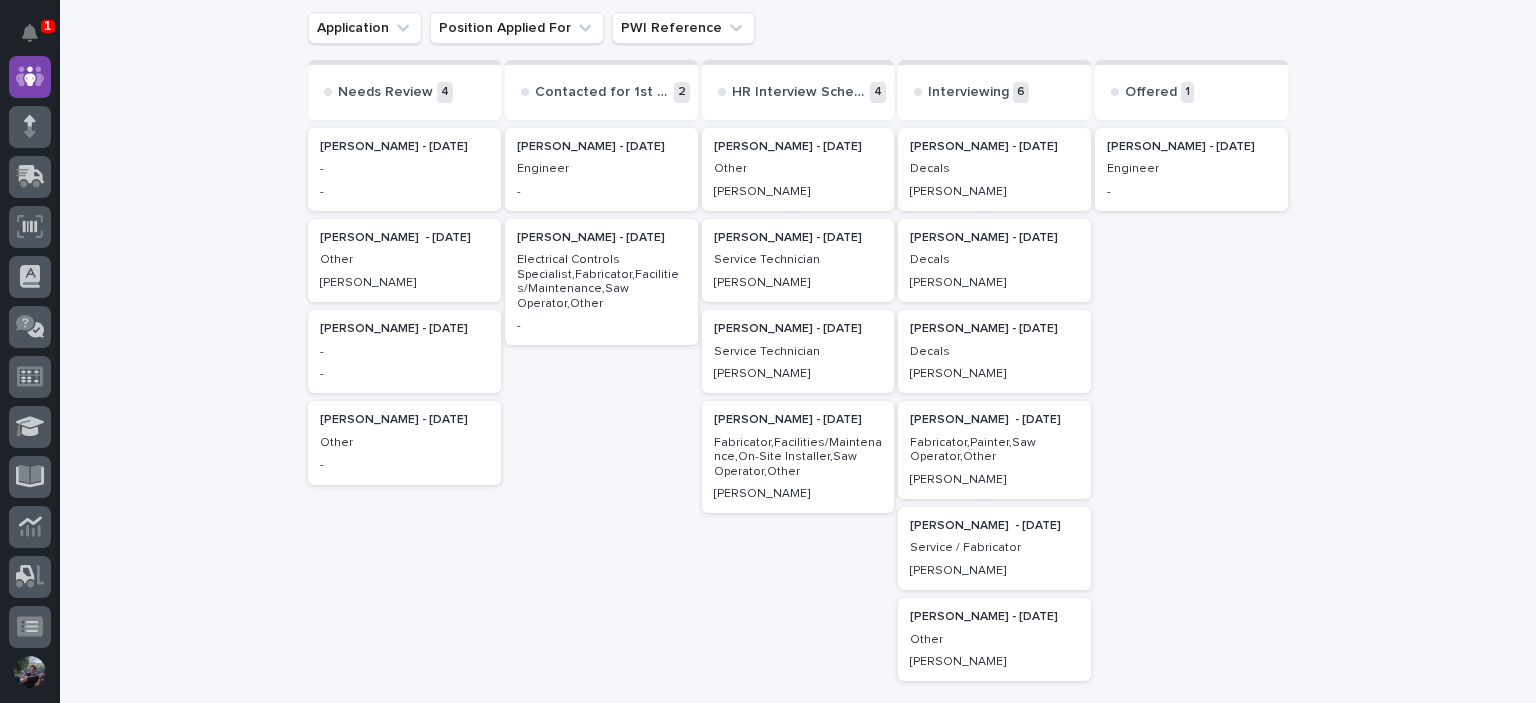 click on "Decals" at bounding box center (994, 352) 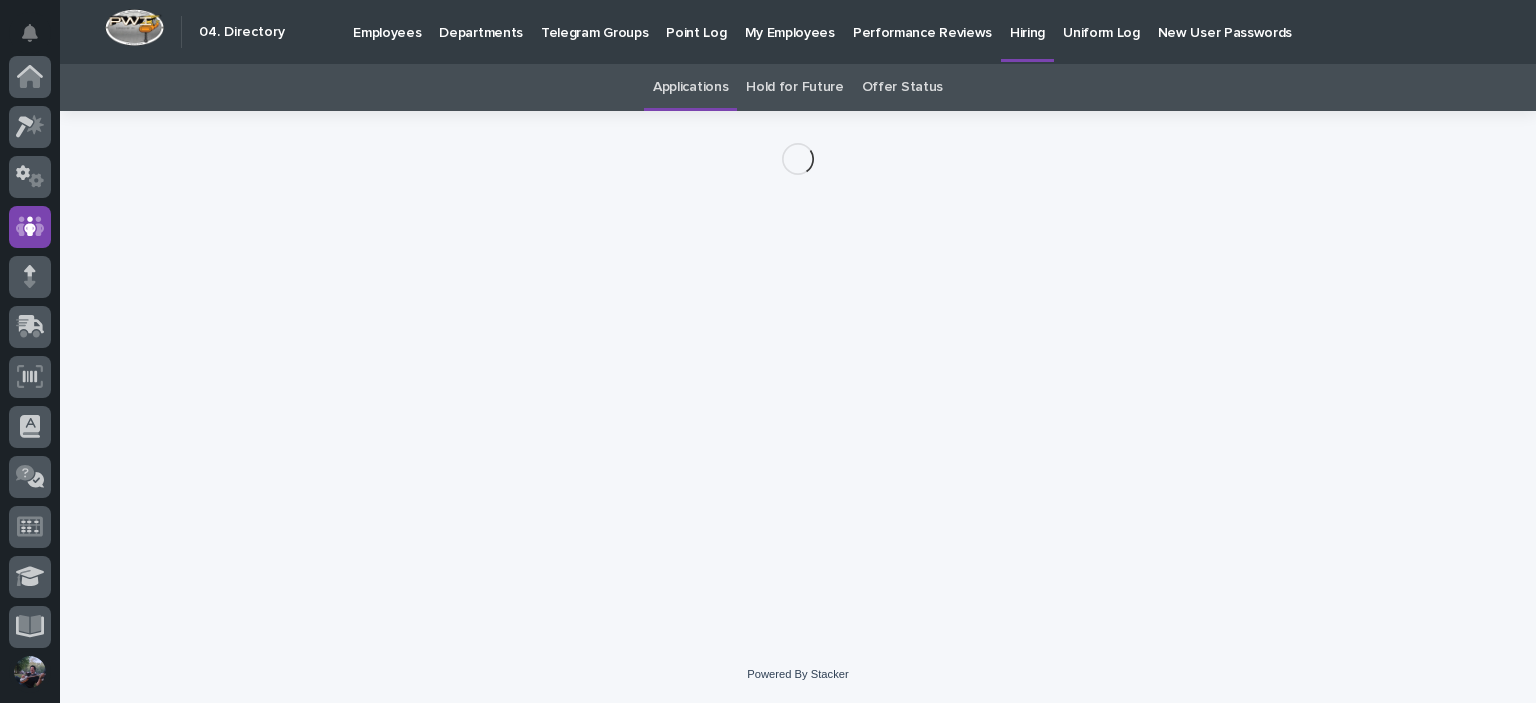 scroll, scrollTop: 150, scrollLeft: 0, axis: vertical 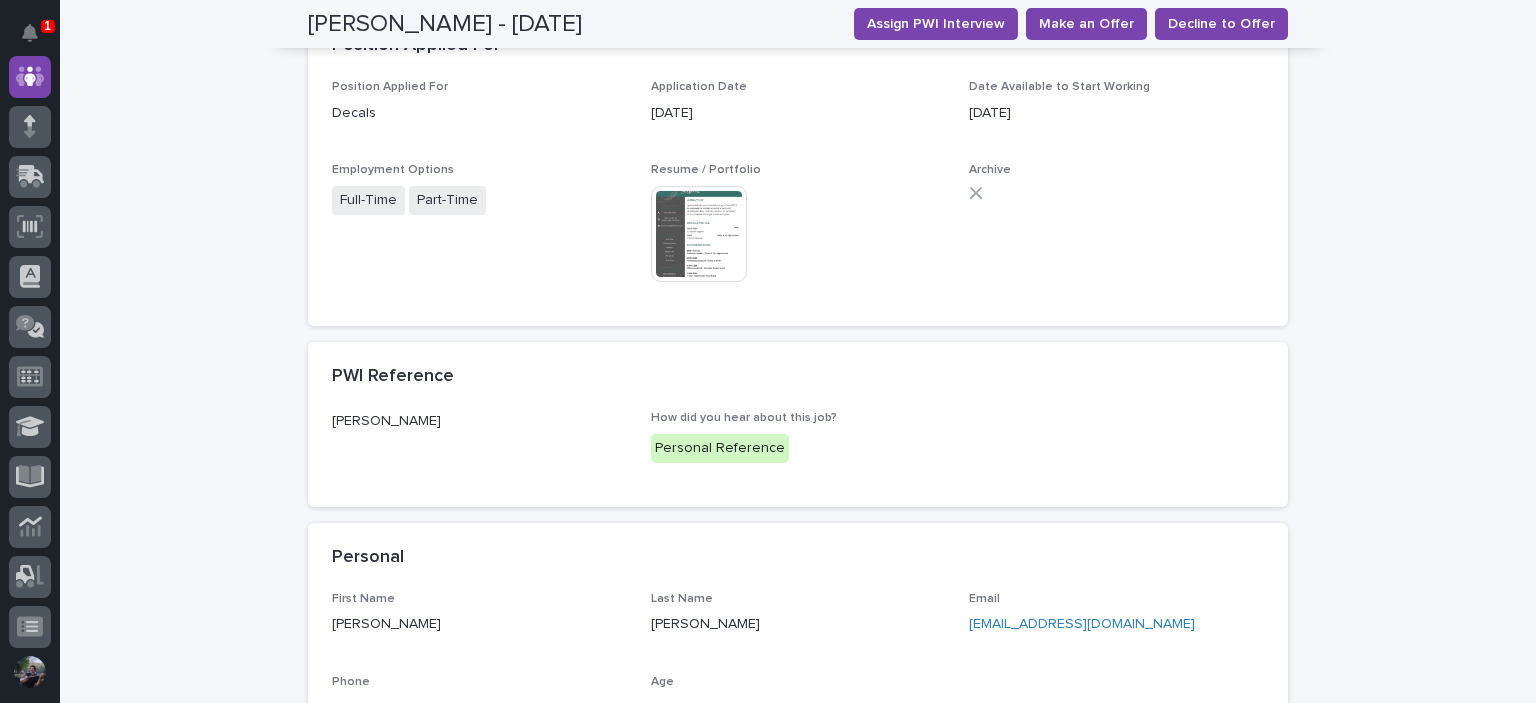 click at bounding box center [699, 234] 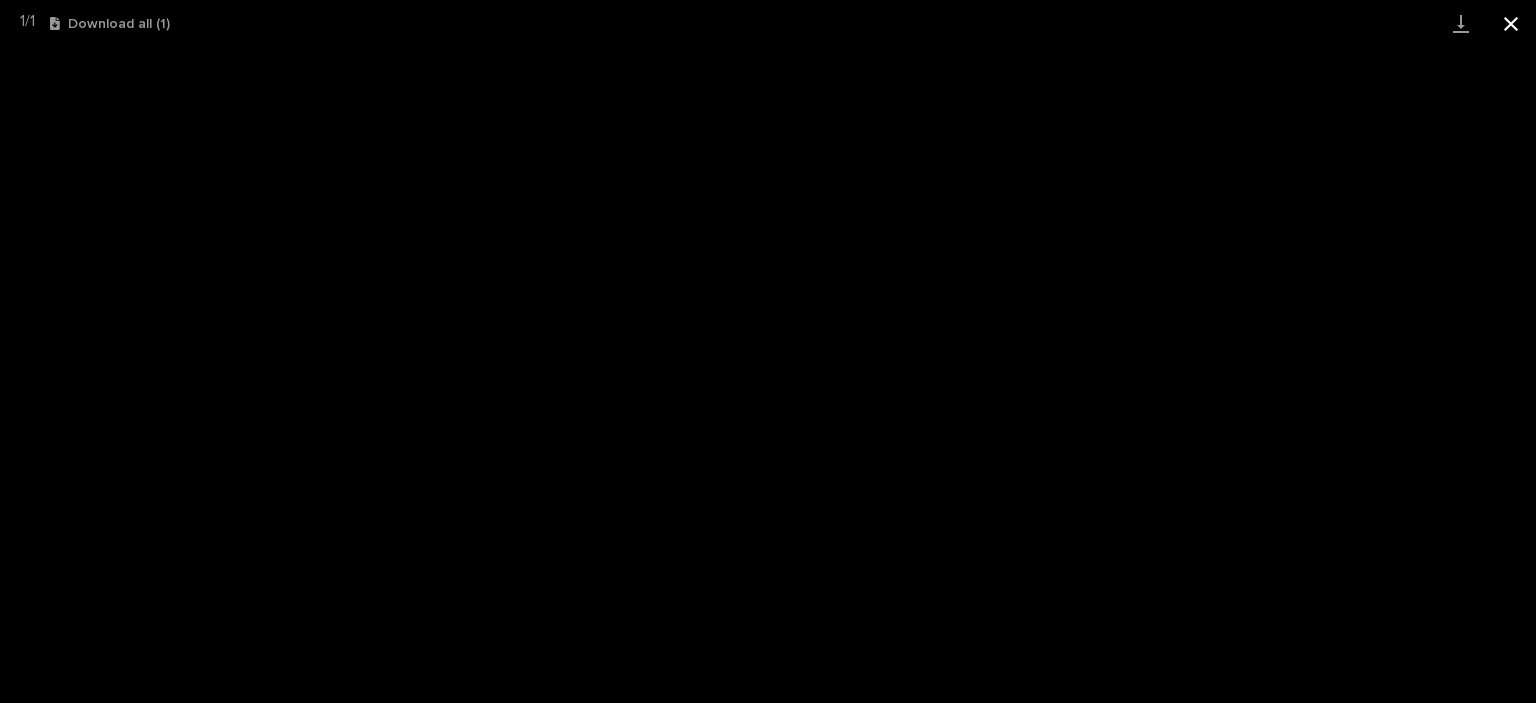 click at bounding box center (1511, 23) 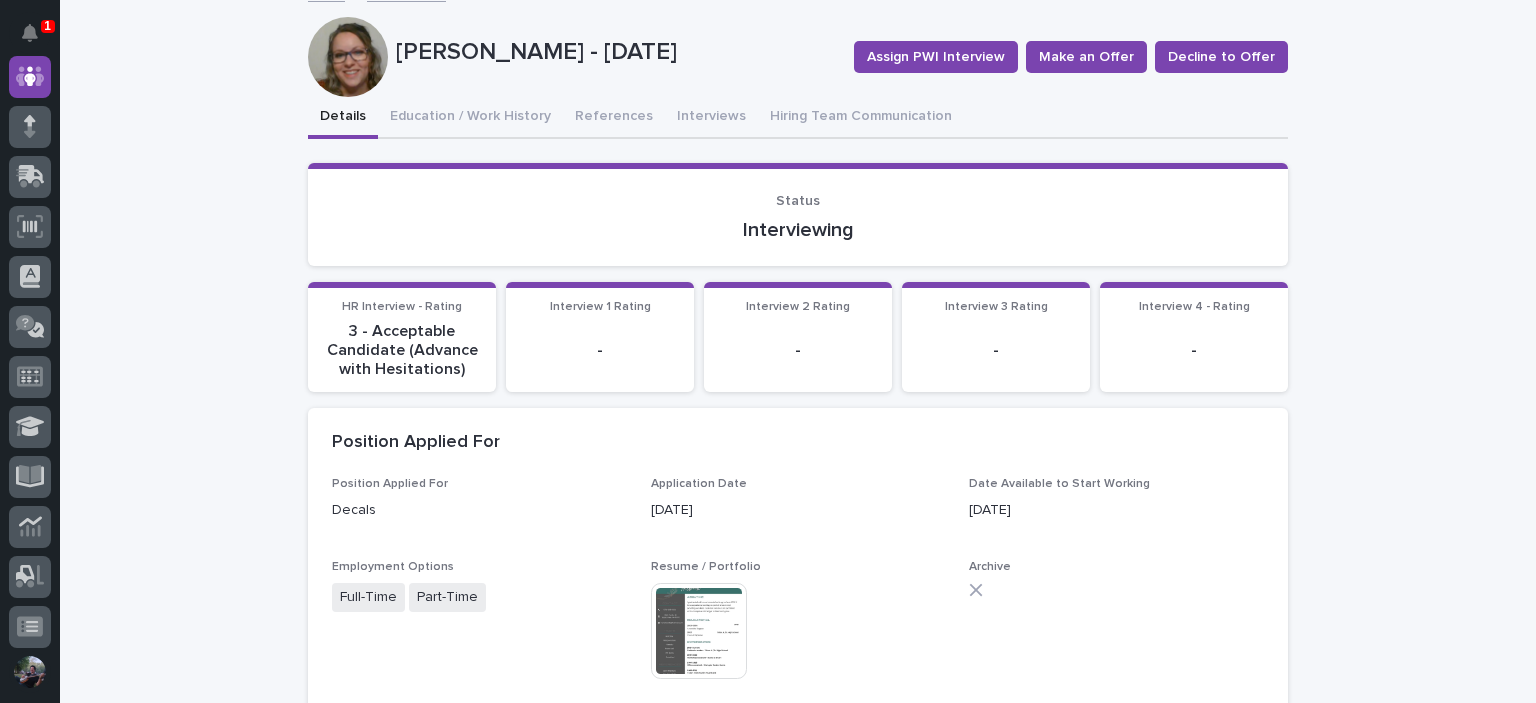 scroll, scrollTop: 0, scrollLeft: 0, axis: both 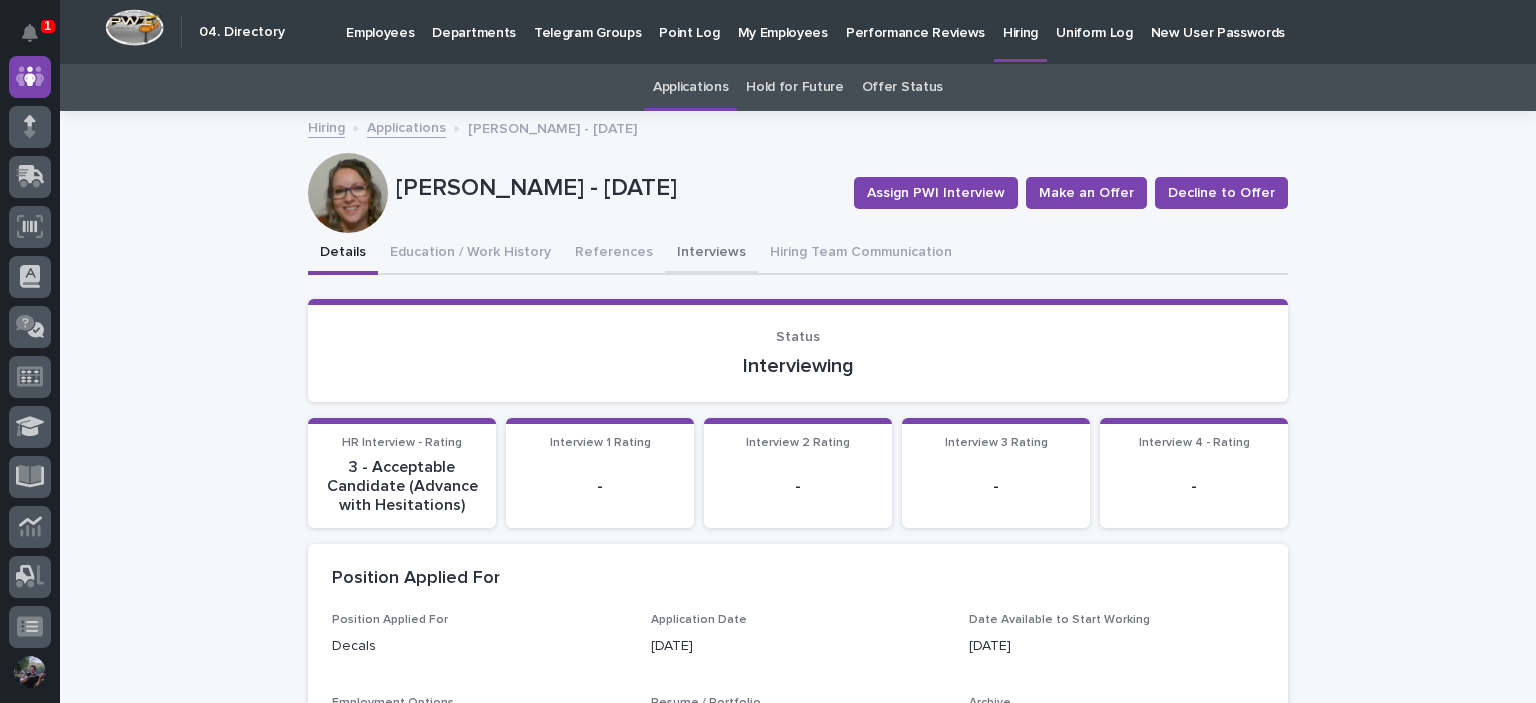 click on "Interviews" at bounding box center [711, 254] 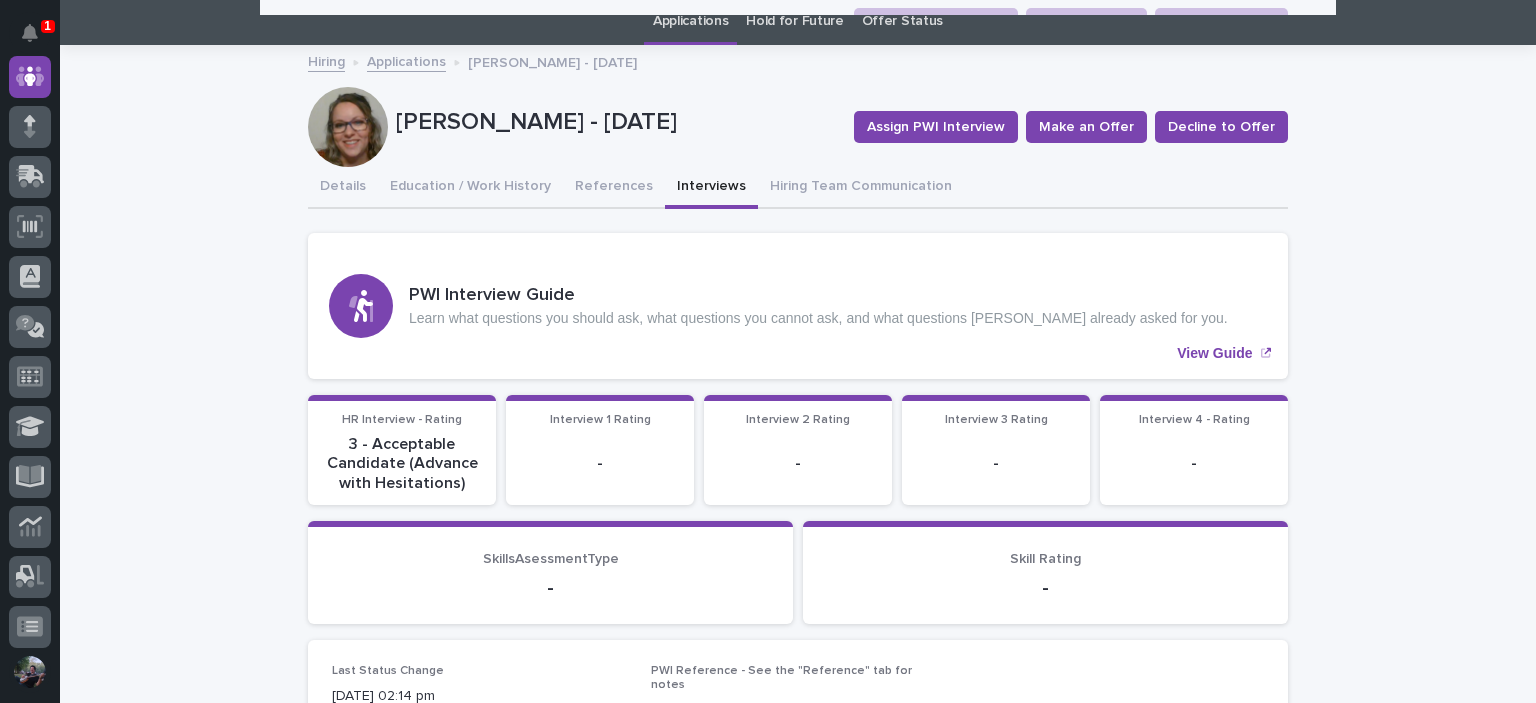 scroll, scrollTop: 0, scrollLeft: 0, axis: both 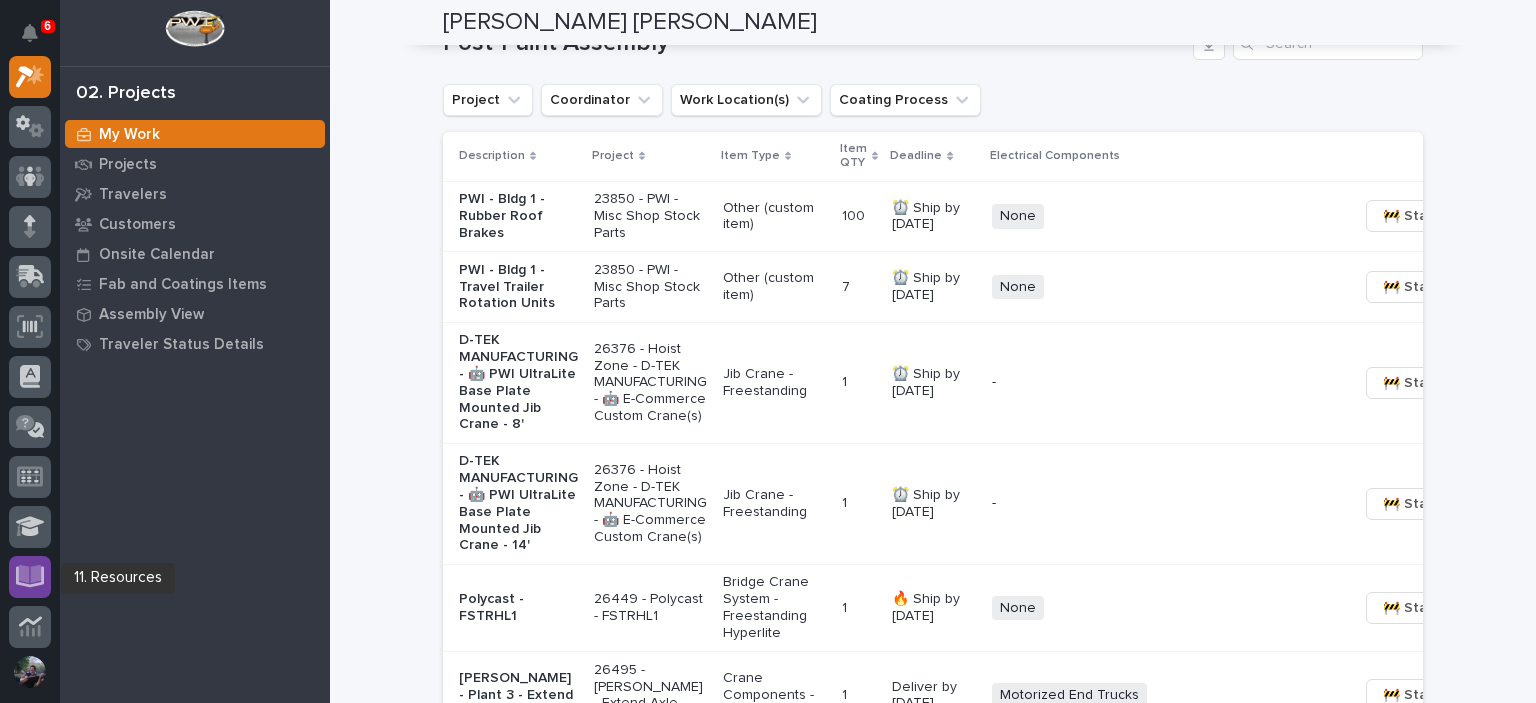 click 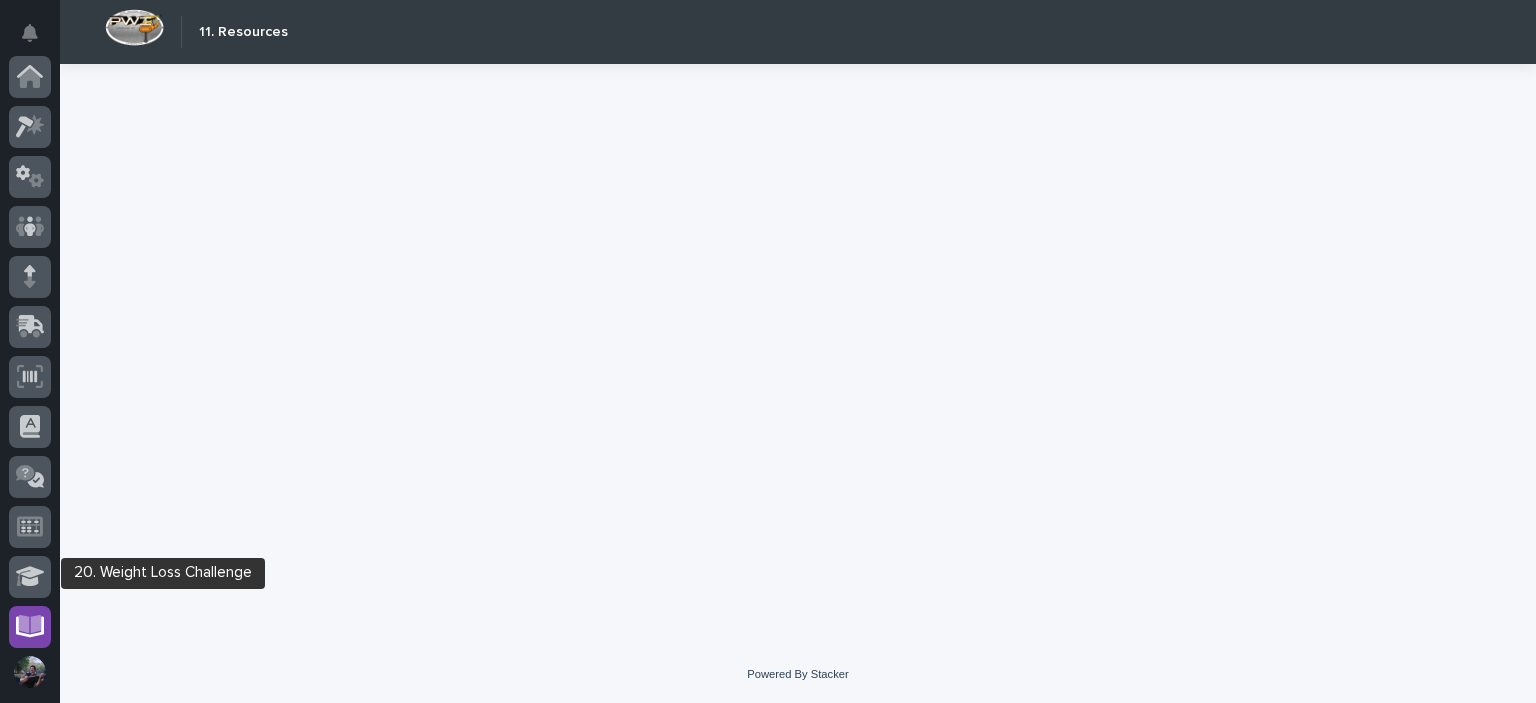 scroll, scrollTop: 0, scrollLeft: 0, axis: both 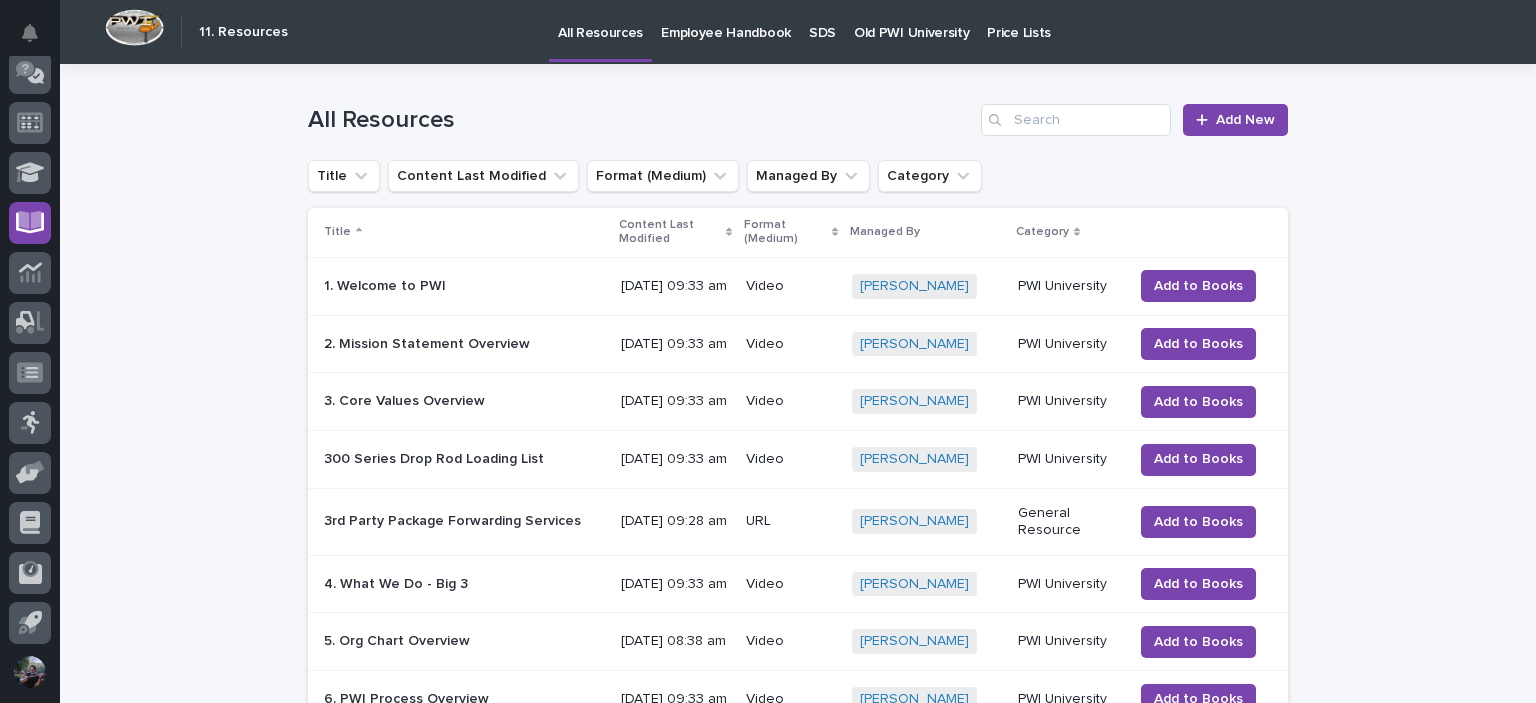 click on "Old PWI University" at bounding box center (911, 31) 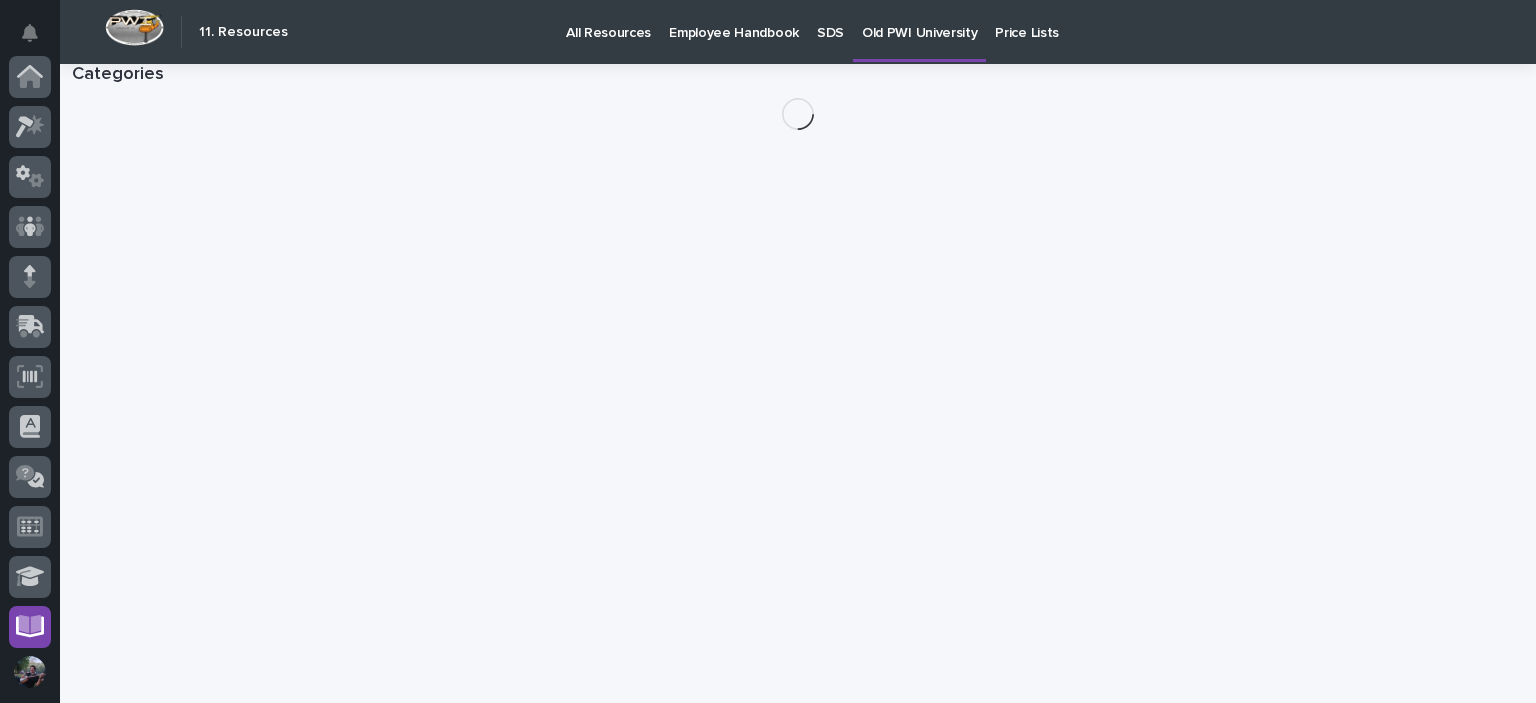 scroll, scrollTop: 404, scrollLeft: 0, axis: vertical 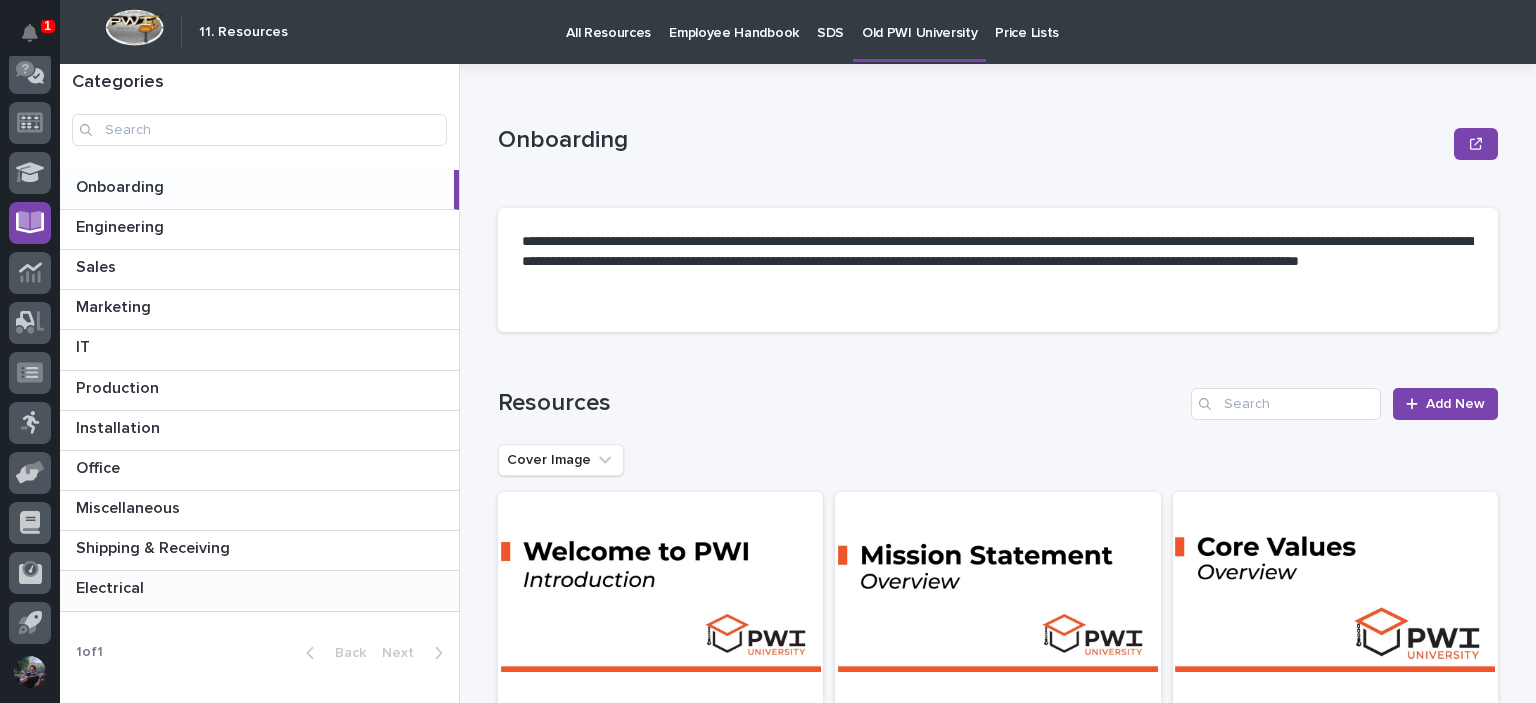 click on "Electrical Electrical" at bounding box center (259, 590) 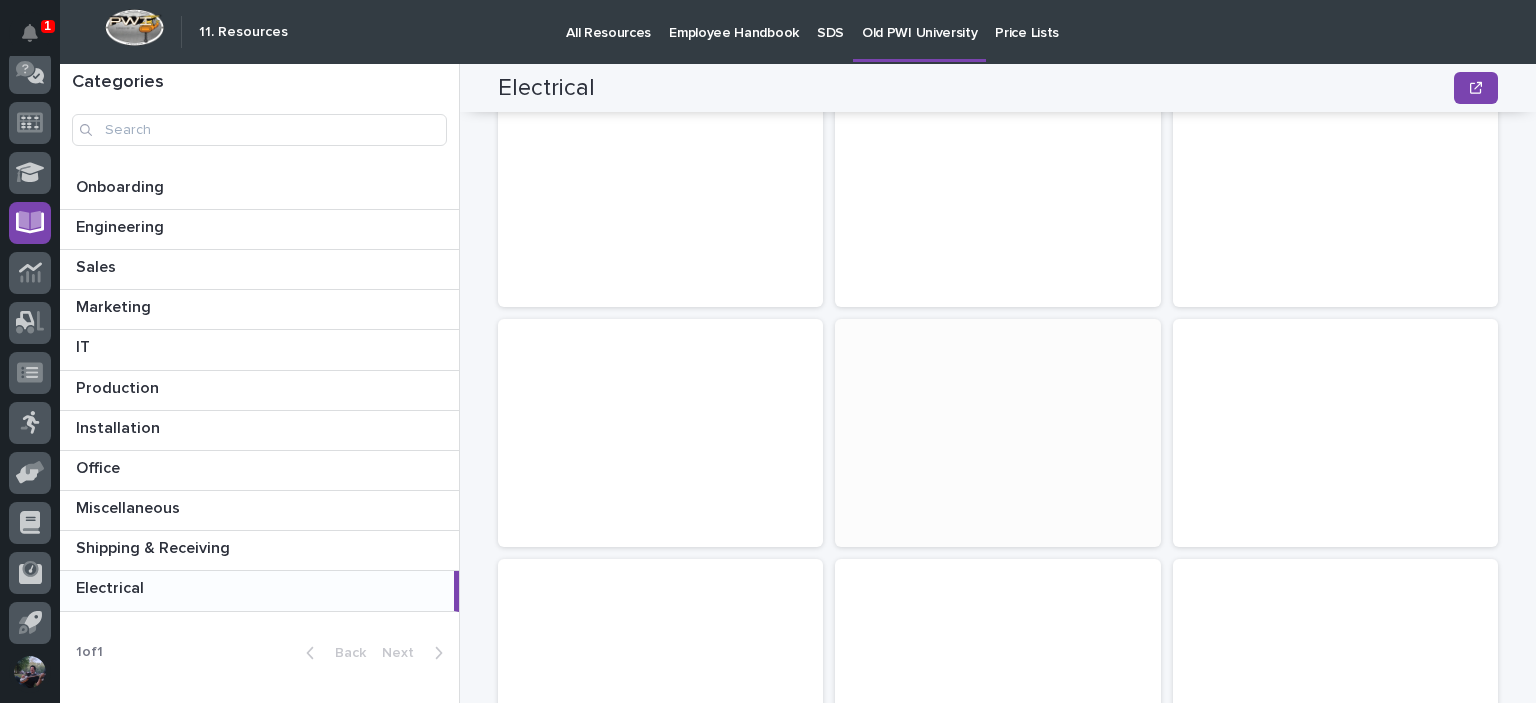 scroll, scrollTop: 200, scrollLeft: 0, axis: vertical 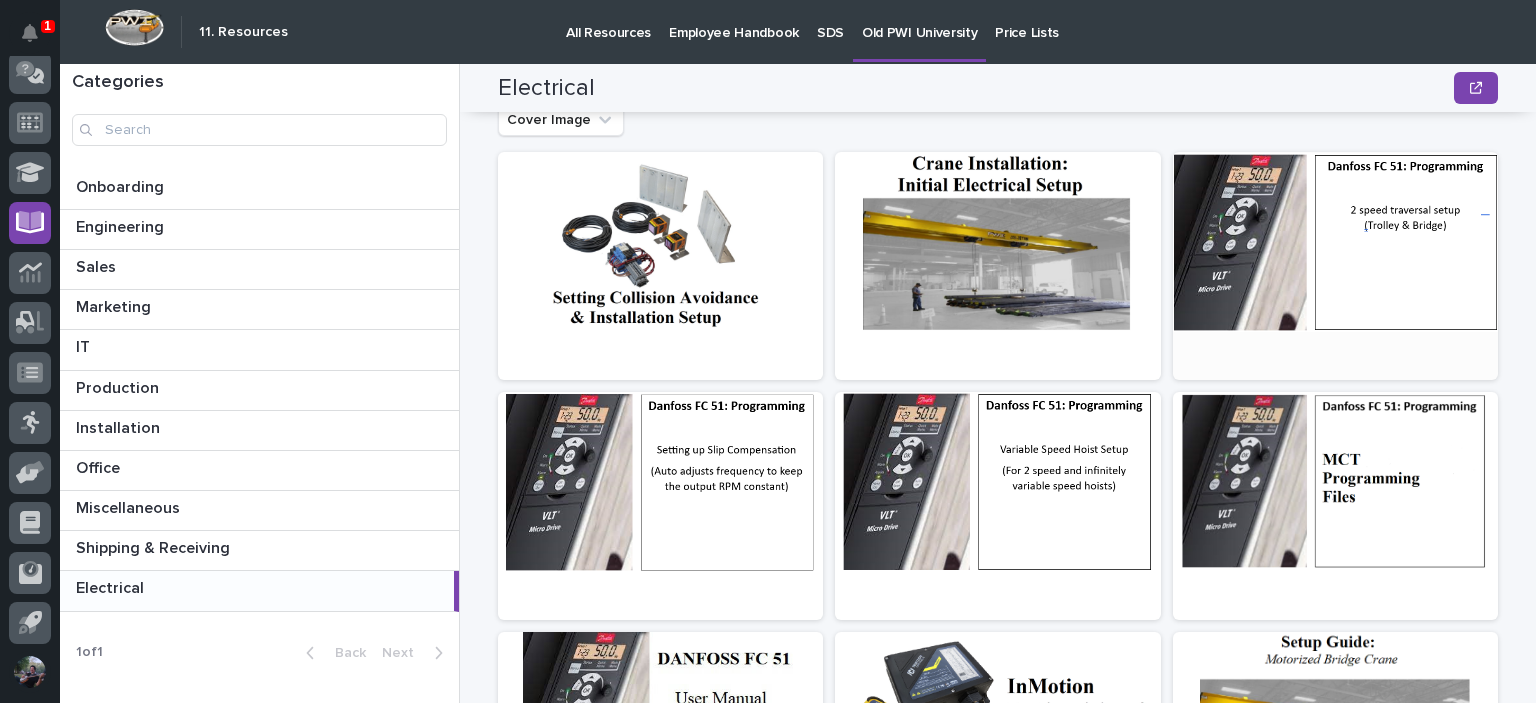 click at bounding box center [1335, 242] 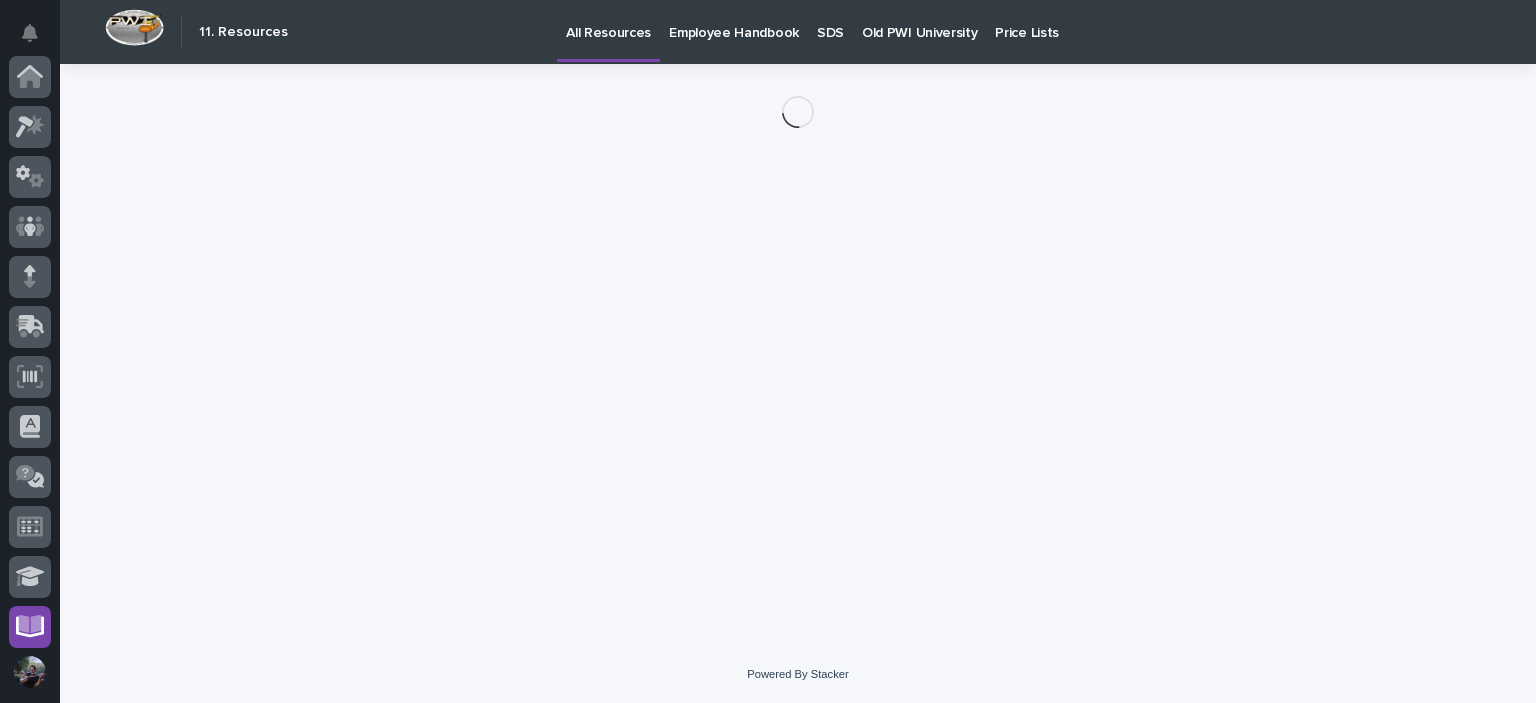 scroll, scrollTop: 404, scrollLeft: 0, axis: vertical 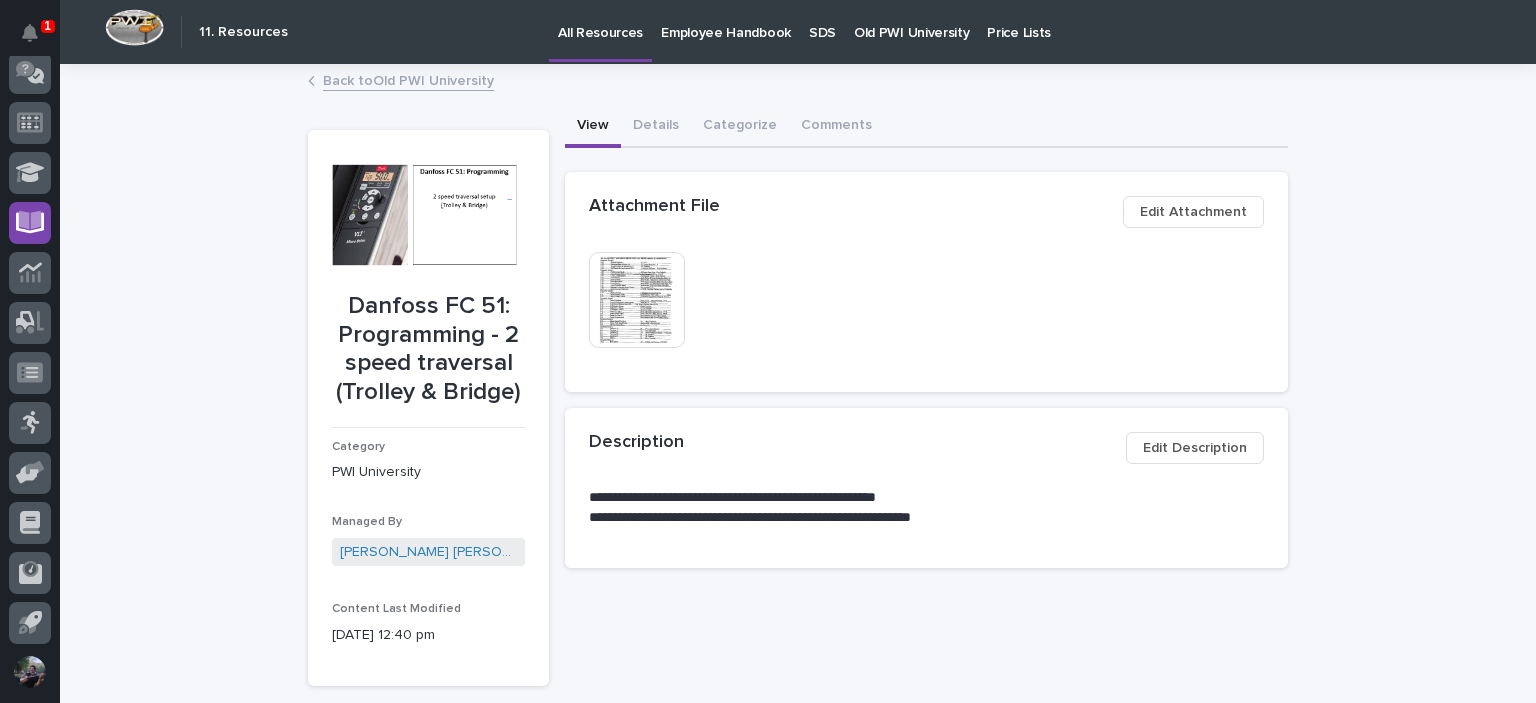 click at bounding box center [637, 300] 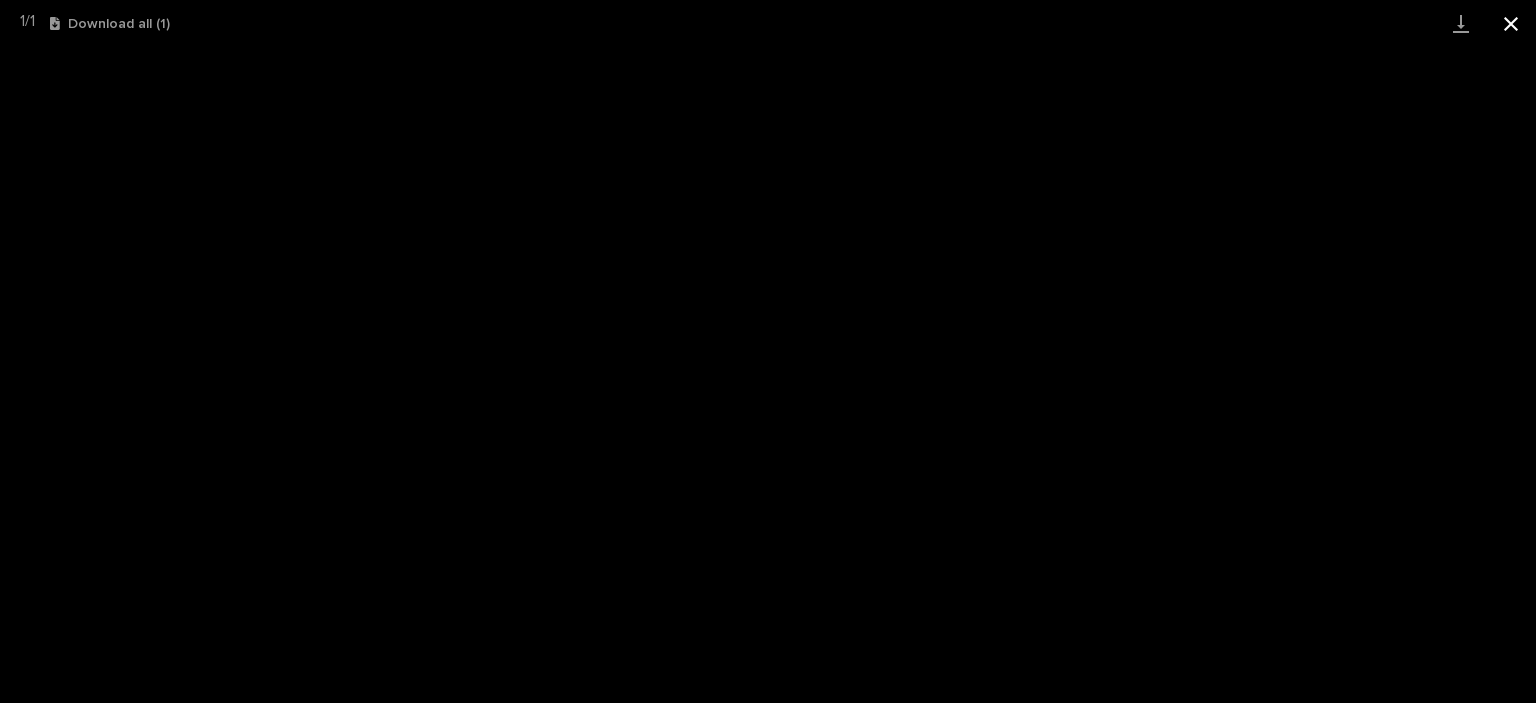 click at bounding box center (1511, 23) 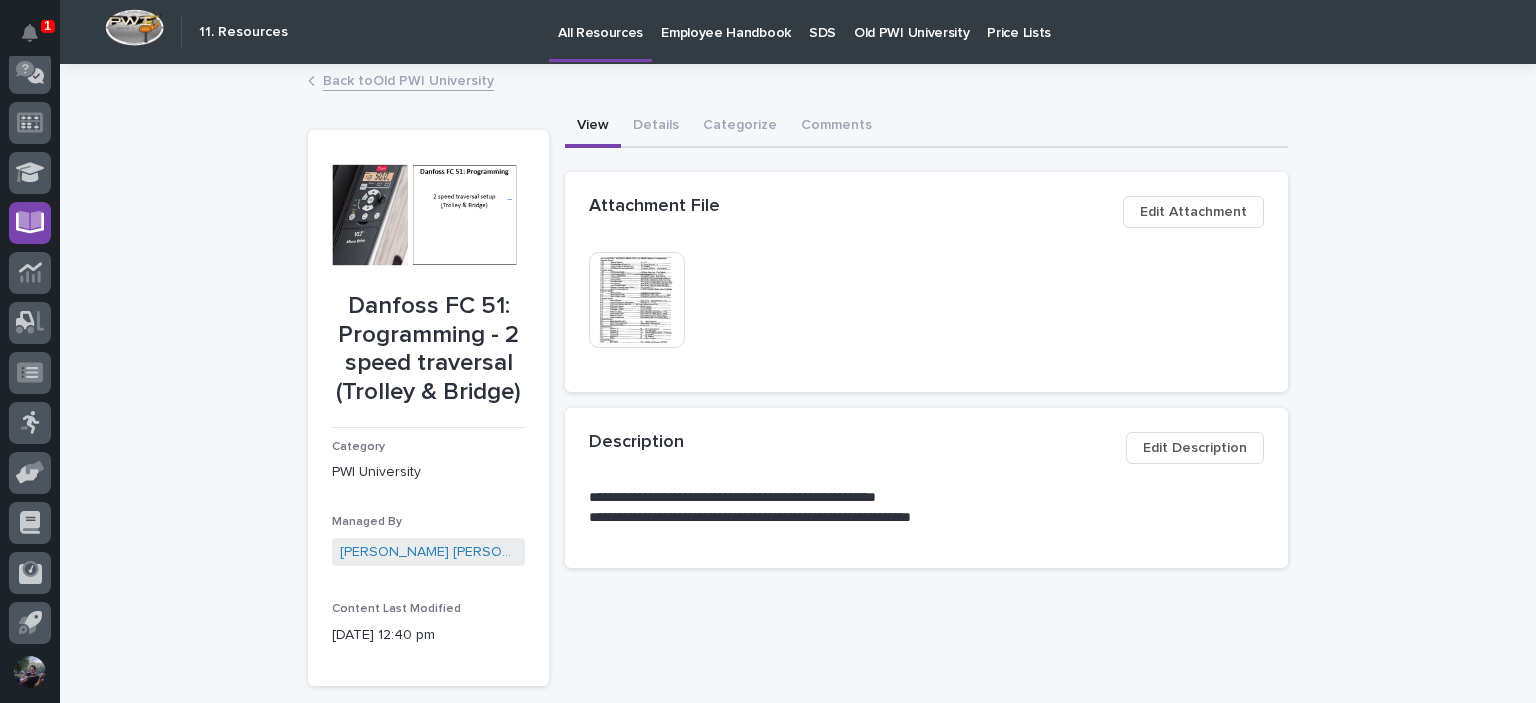 click on "Back to  Old PWI University" at bounding box center [408, 79] 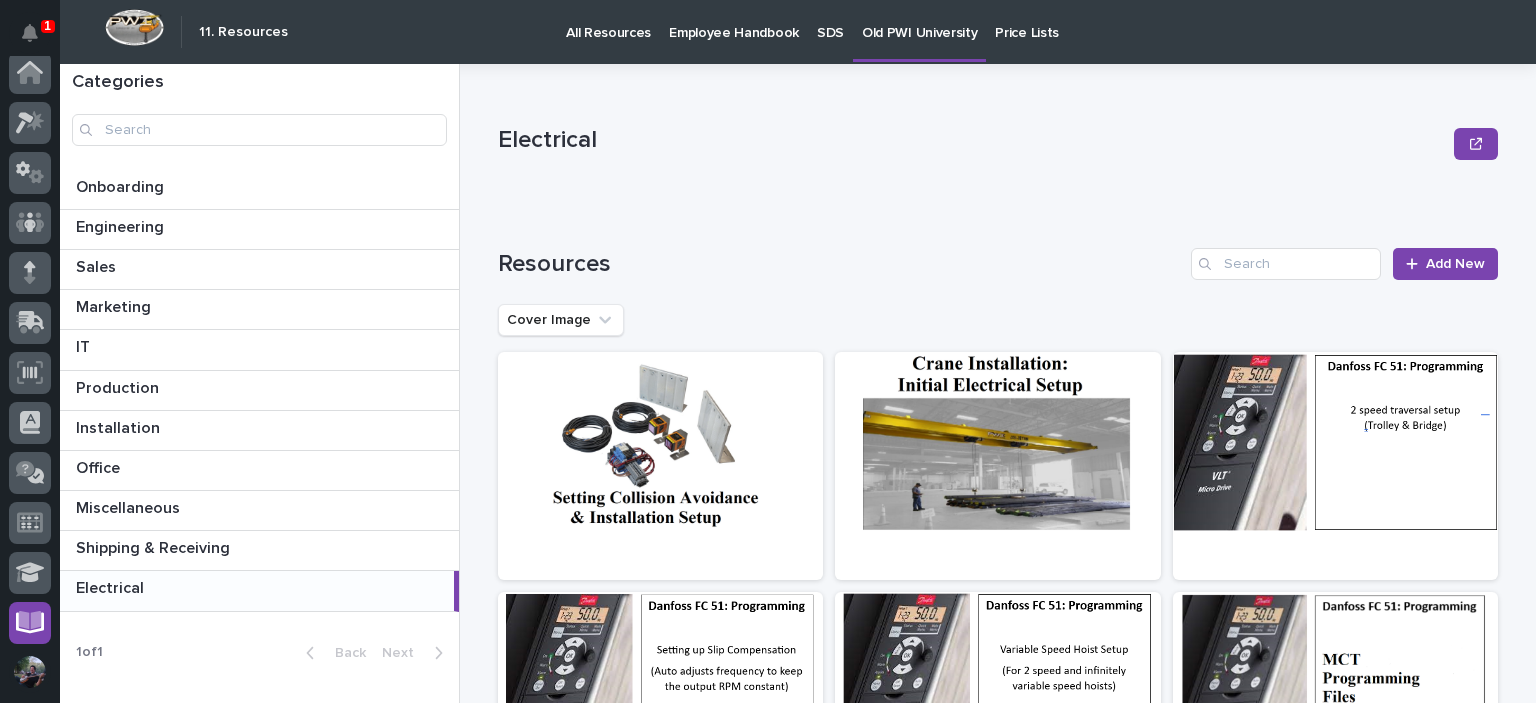 scroll, scrollTop: 0, scrollLeft: 0, axis: both 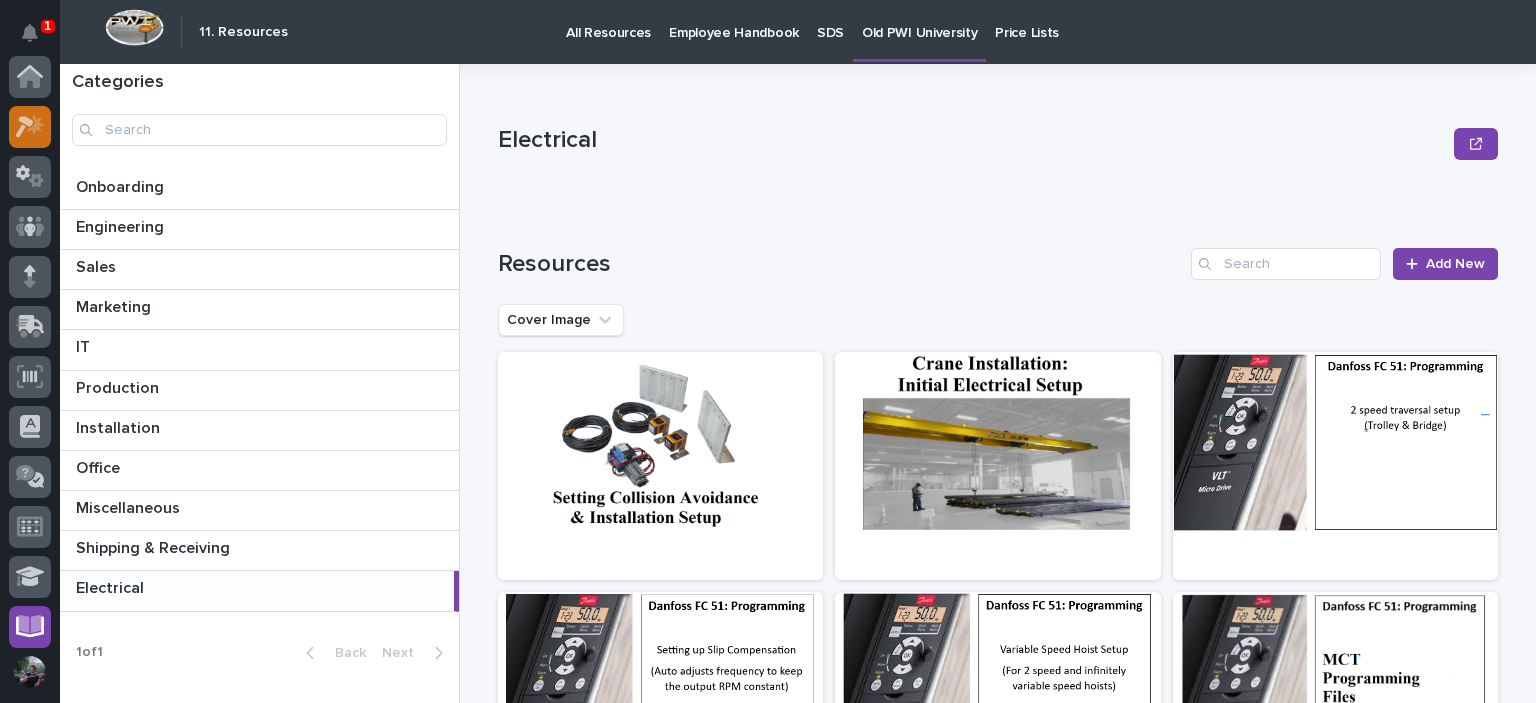 click at bounding box center (30, 127) 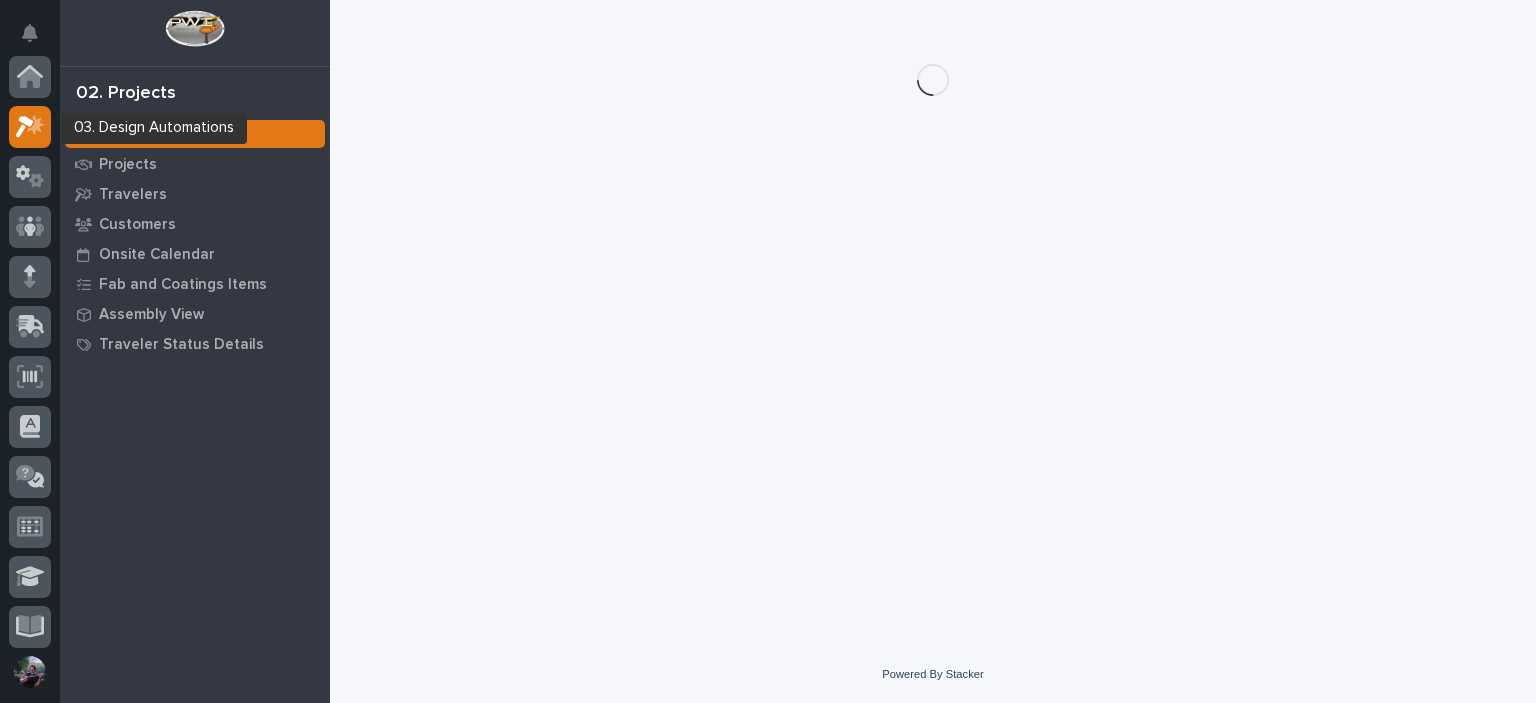 scroll, scrollTop: 50, scrollLeft: 0, axis: vertical 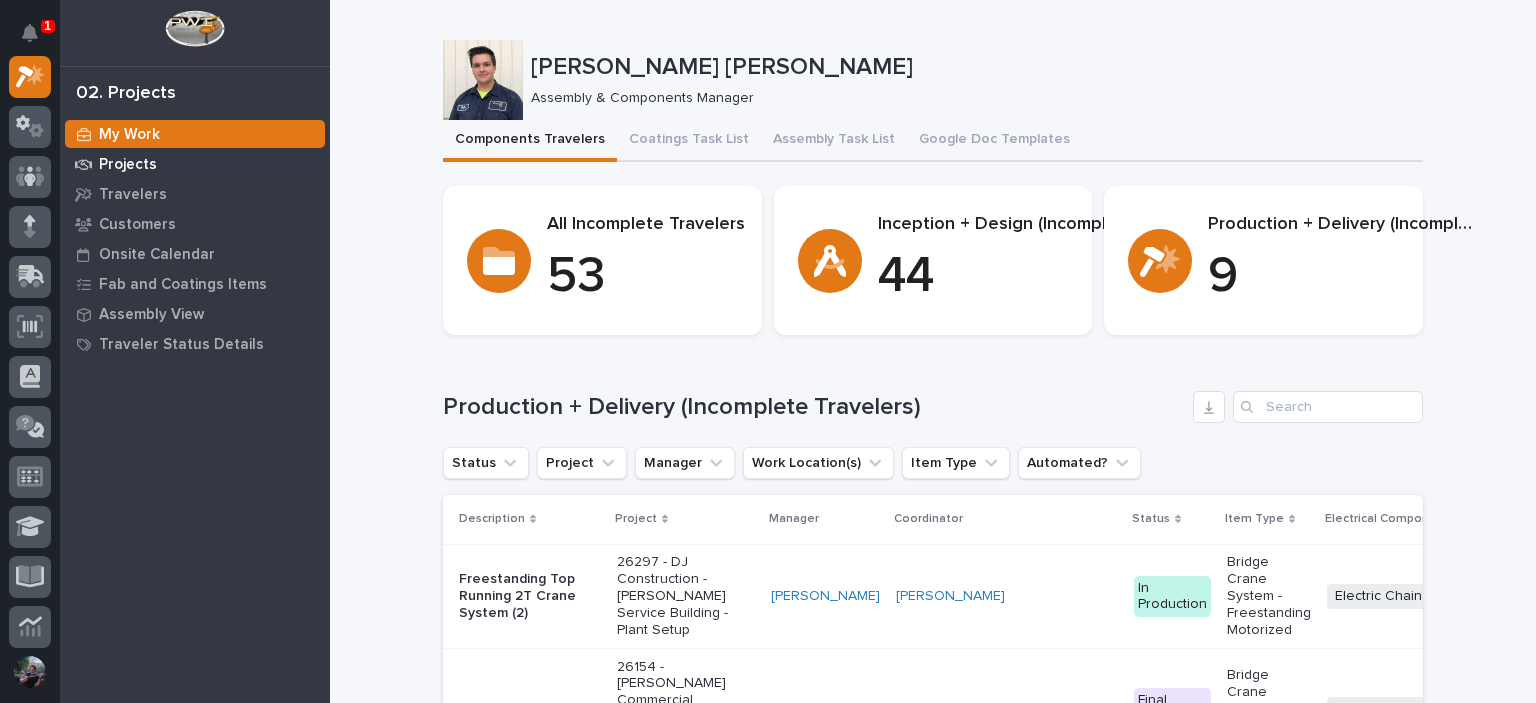 click on "Projects" at bounding box center (195, 164) 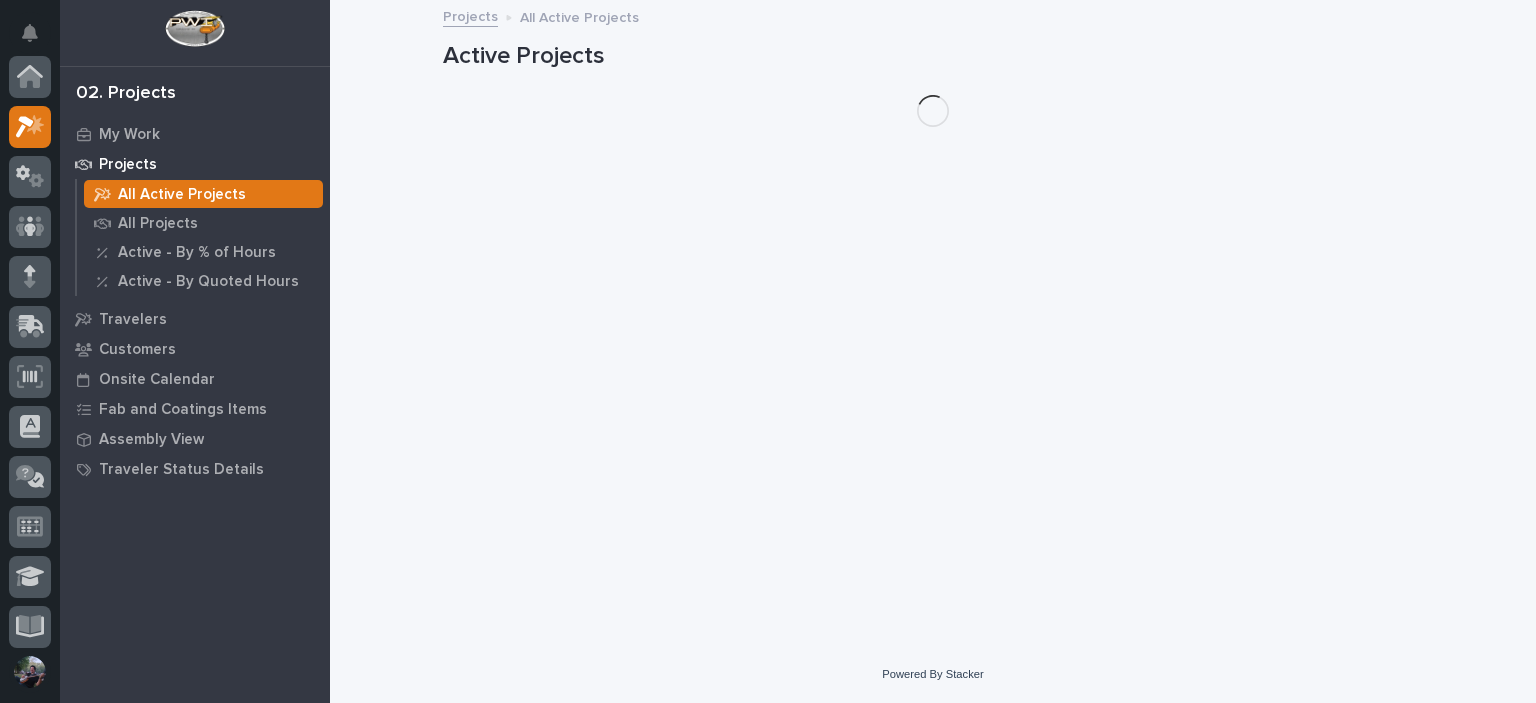 scroll, scrollTop: 50, scrollLeft: 0, axis: vertical 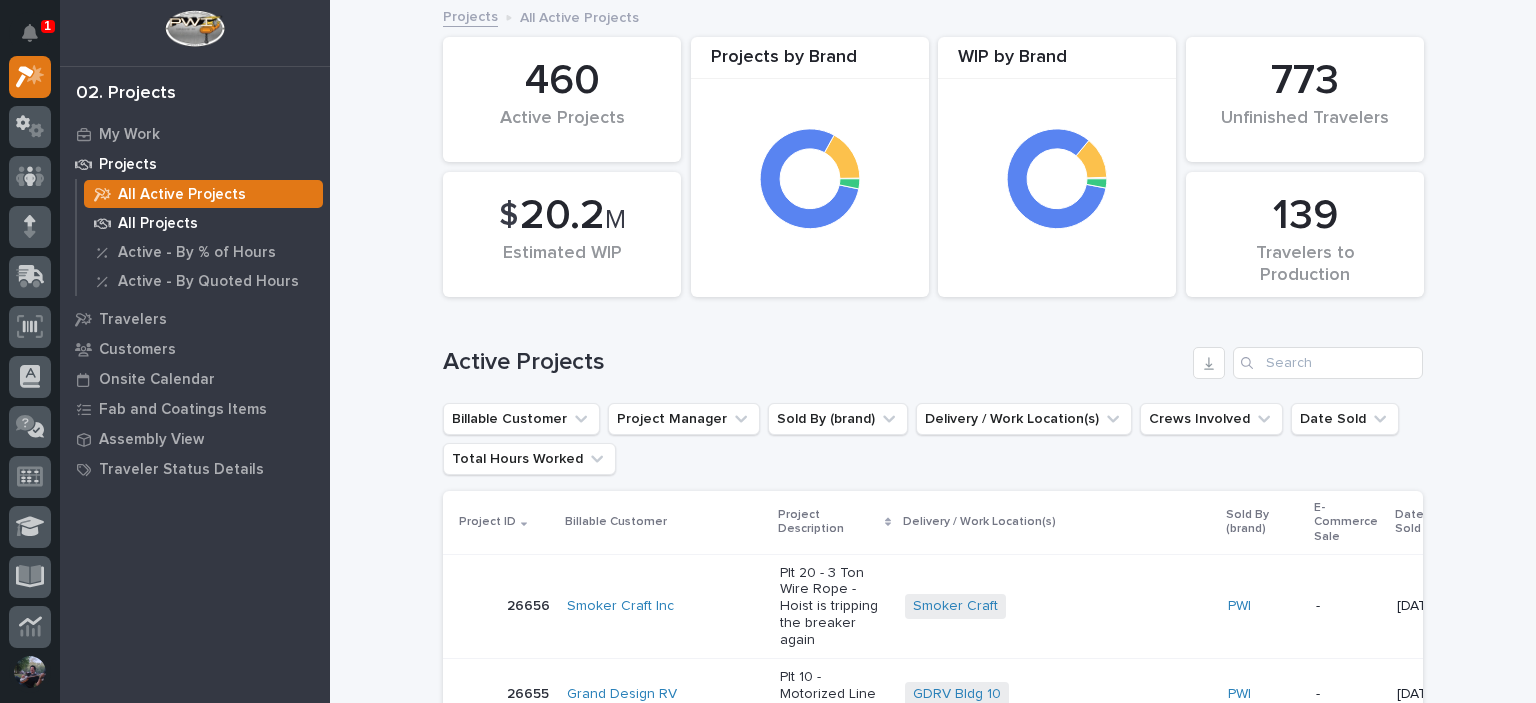 click on "All Projects" at bounding box center [158, 224] 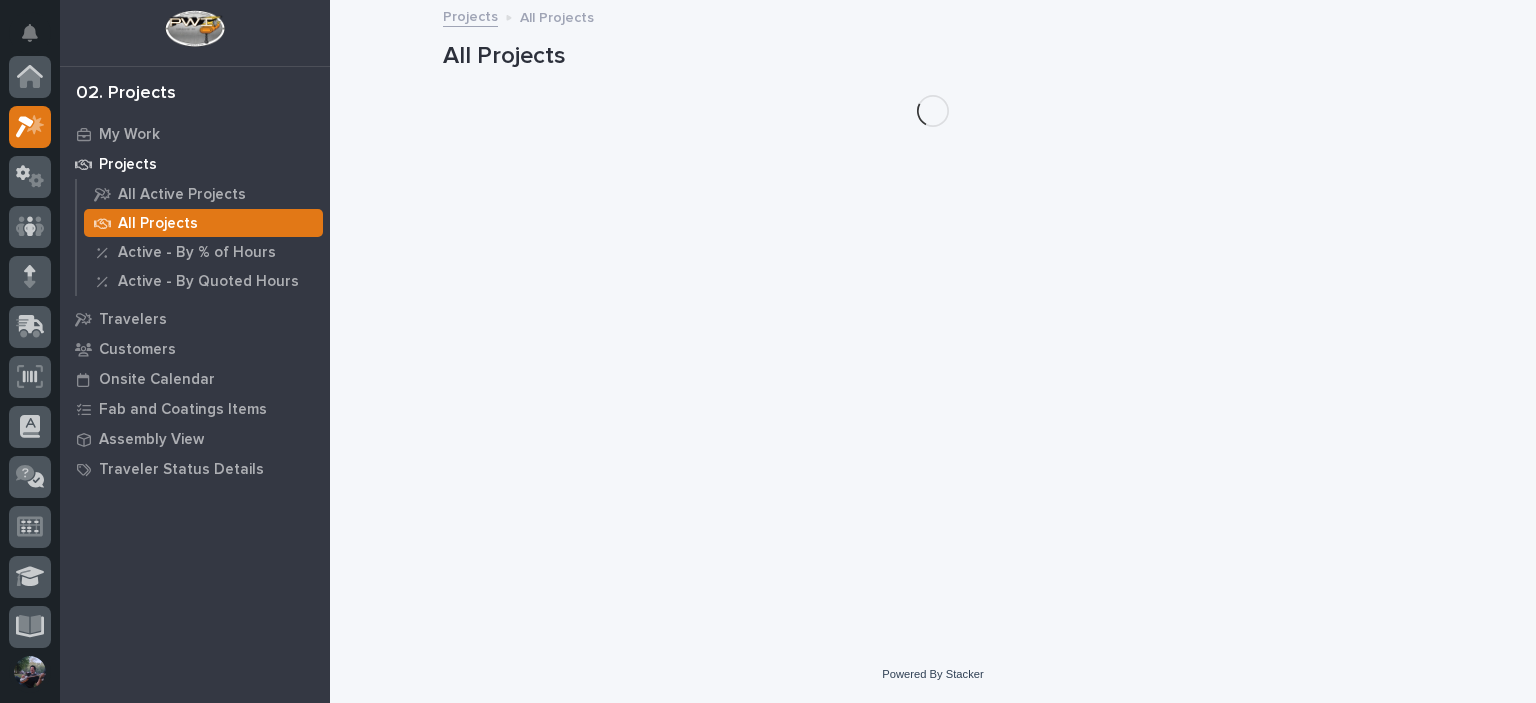 scroll, scrollTop: 50, scrollLeft: 0, axis: vertical 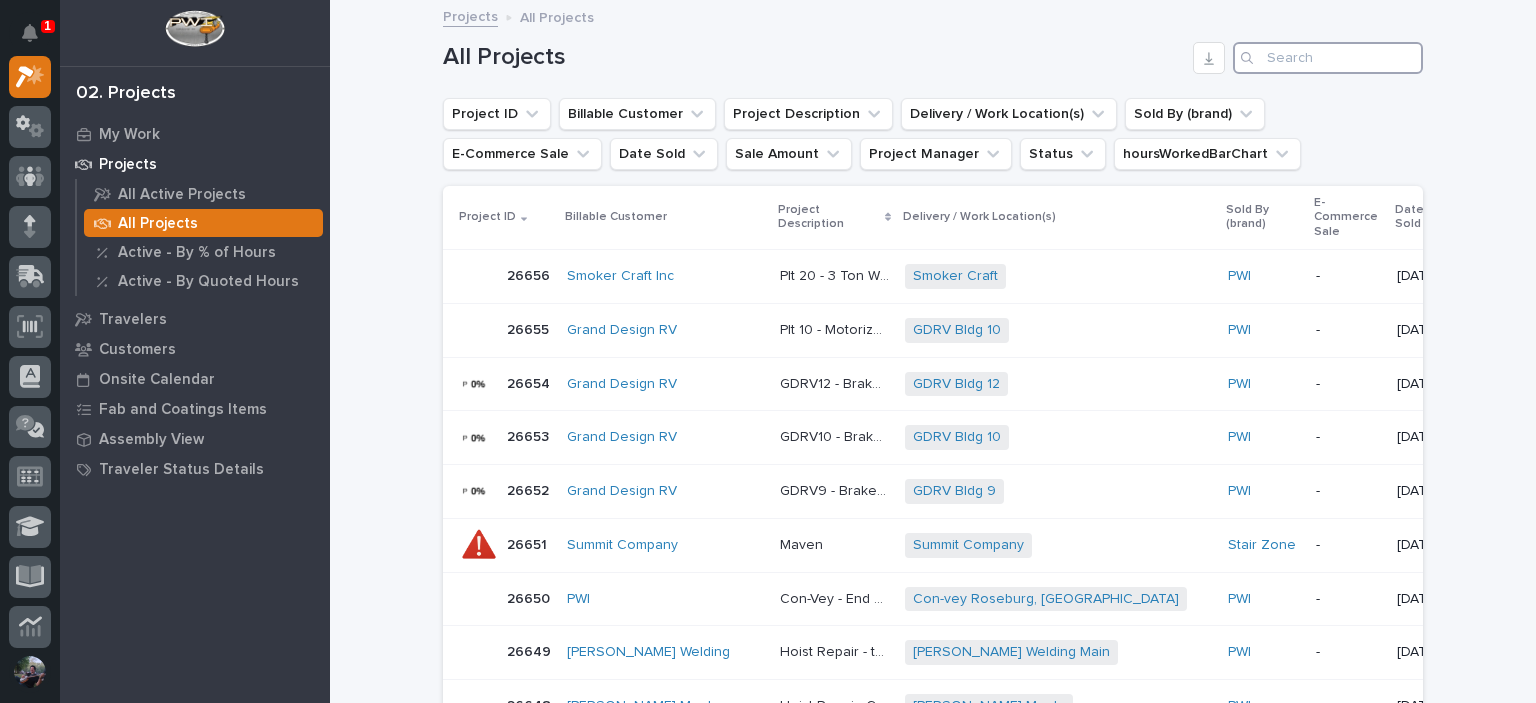 click at bounding box center (1328, 58) 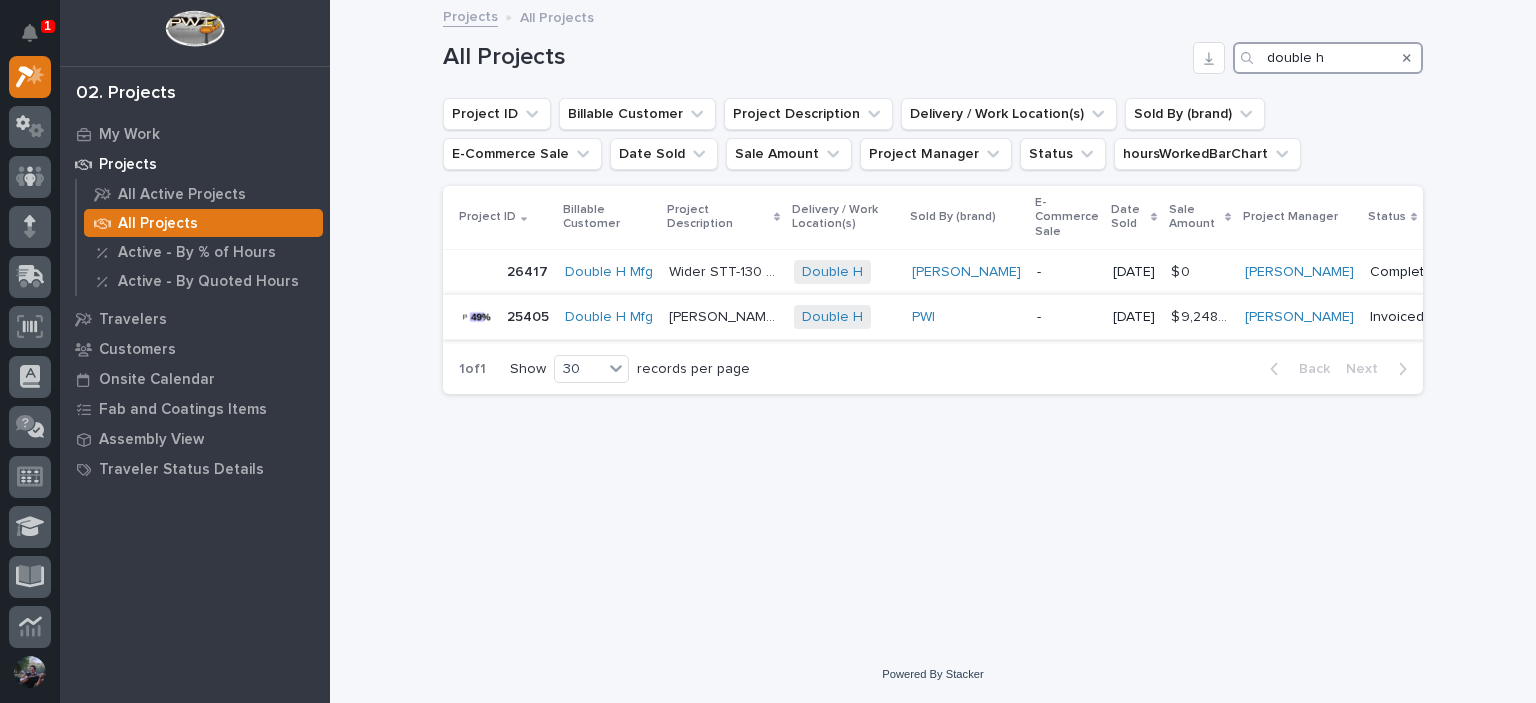 type on "double h" 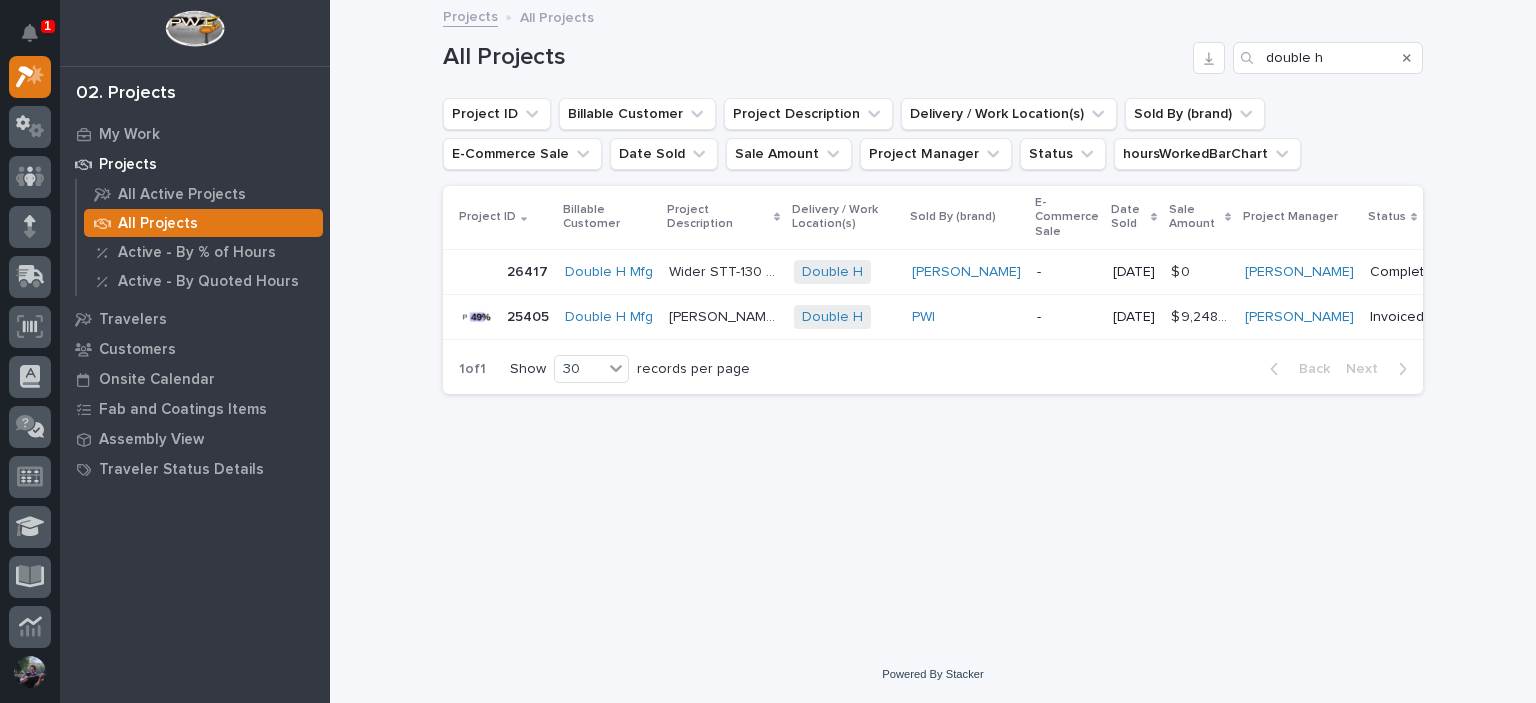 click on "[PERSON_NAME] End Truck Kits" at bounding box center (725, 315) 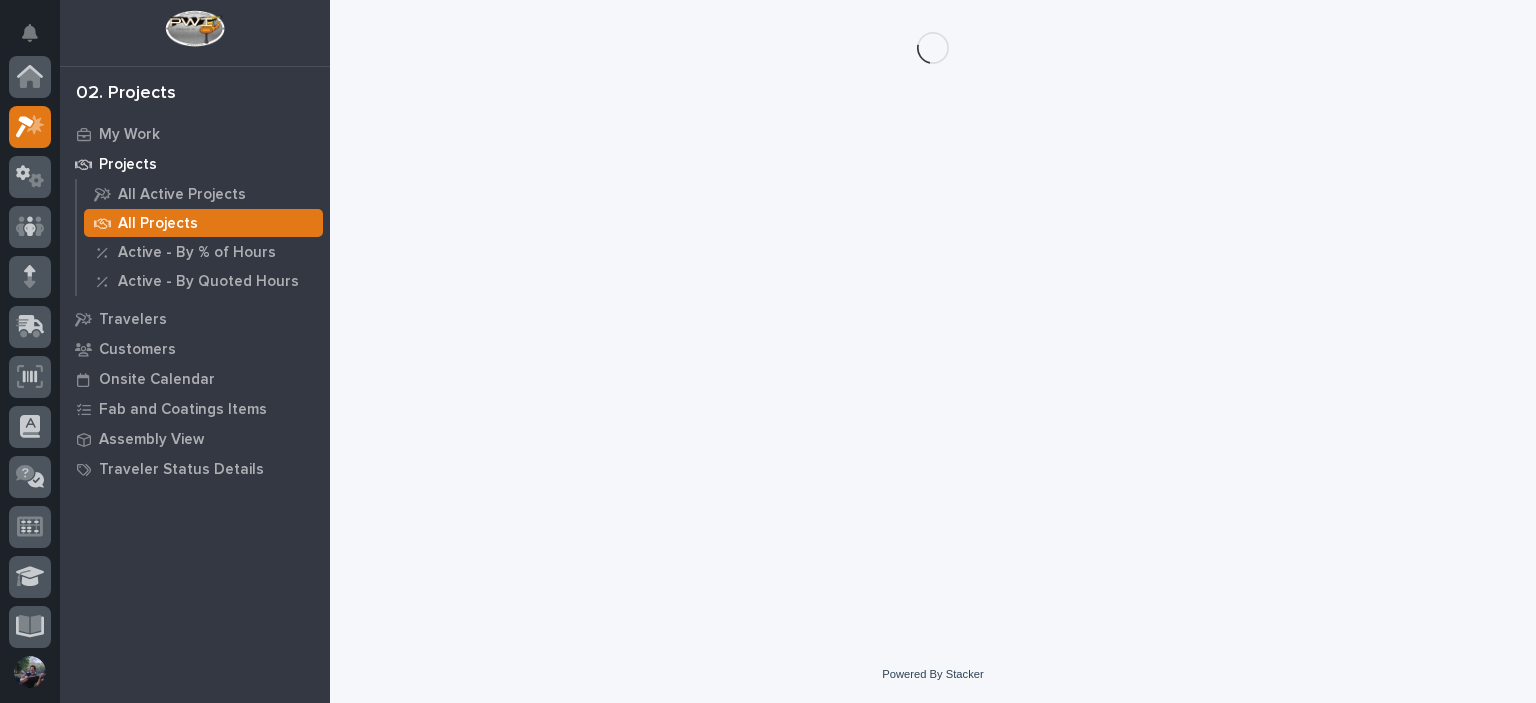 scroll, scrollTop: 50, scrollLeft: 0, axis: vertical 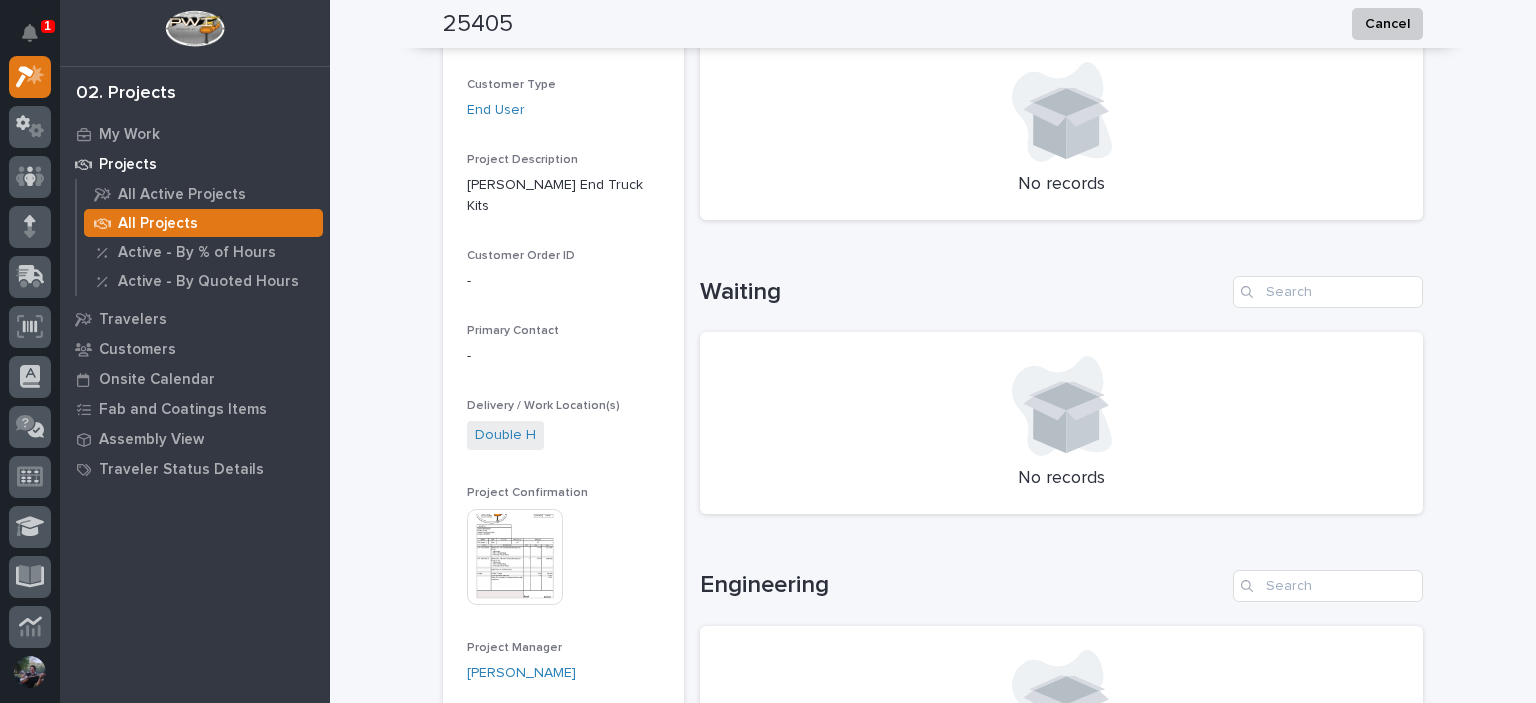 click at bounding box center [515, 557] 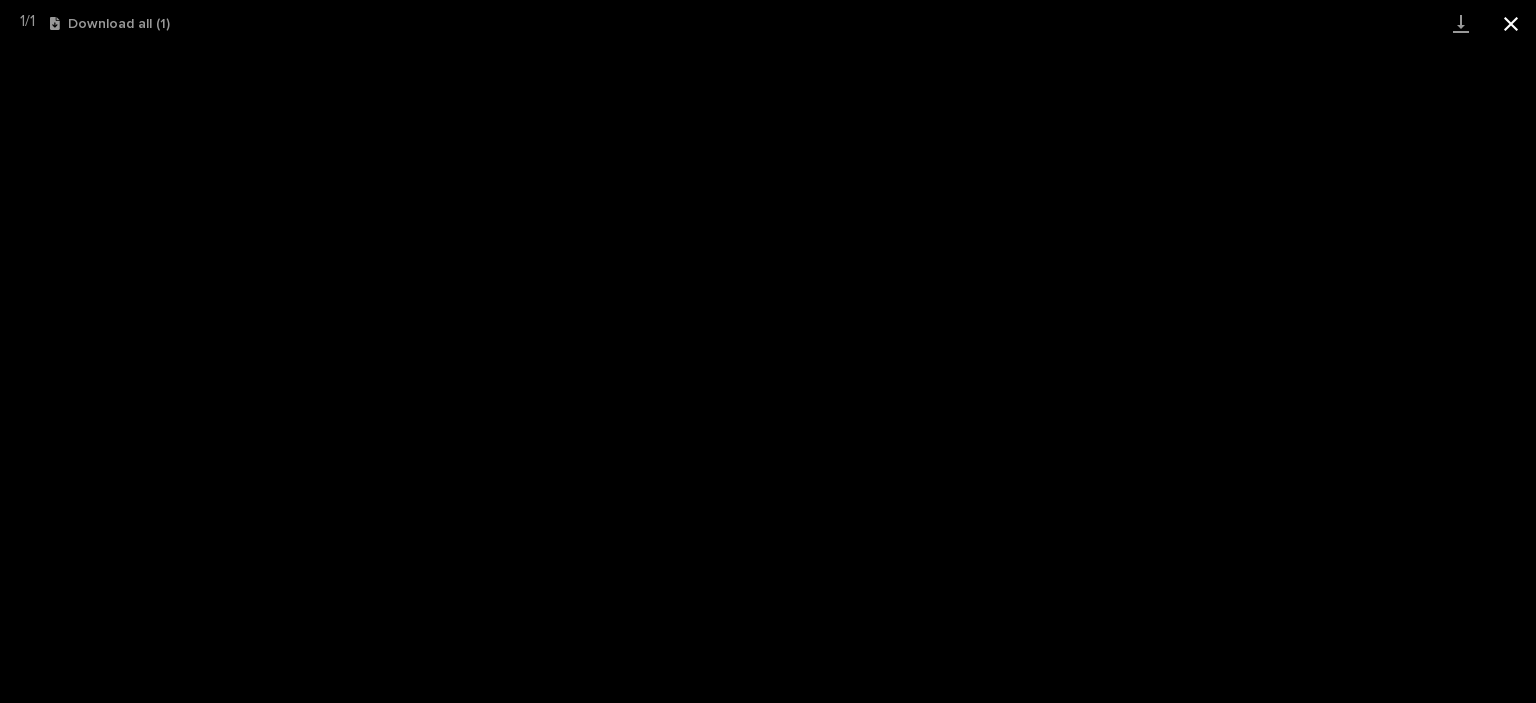 click at bounding box center [1511, 23] 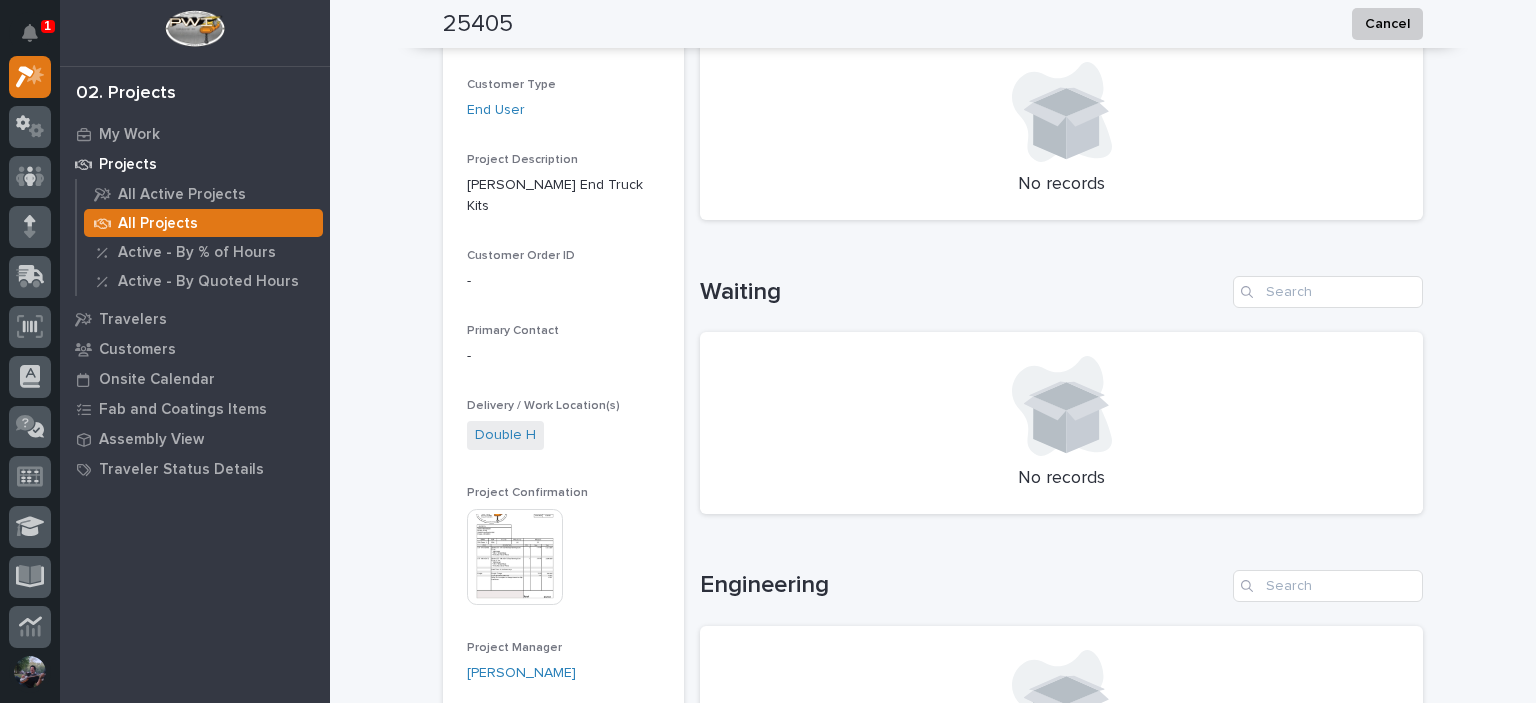 click at bounding box center (515, 557) 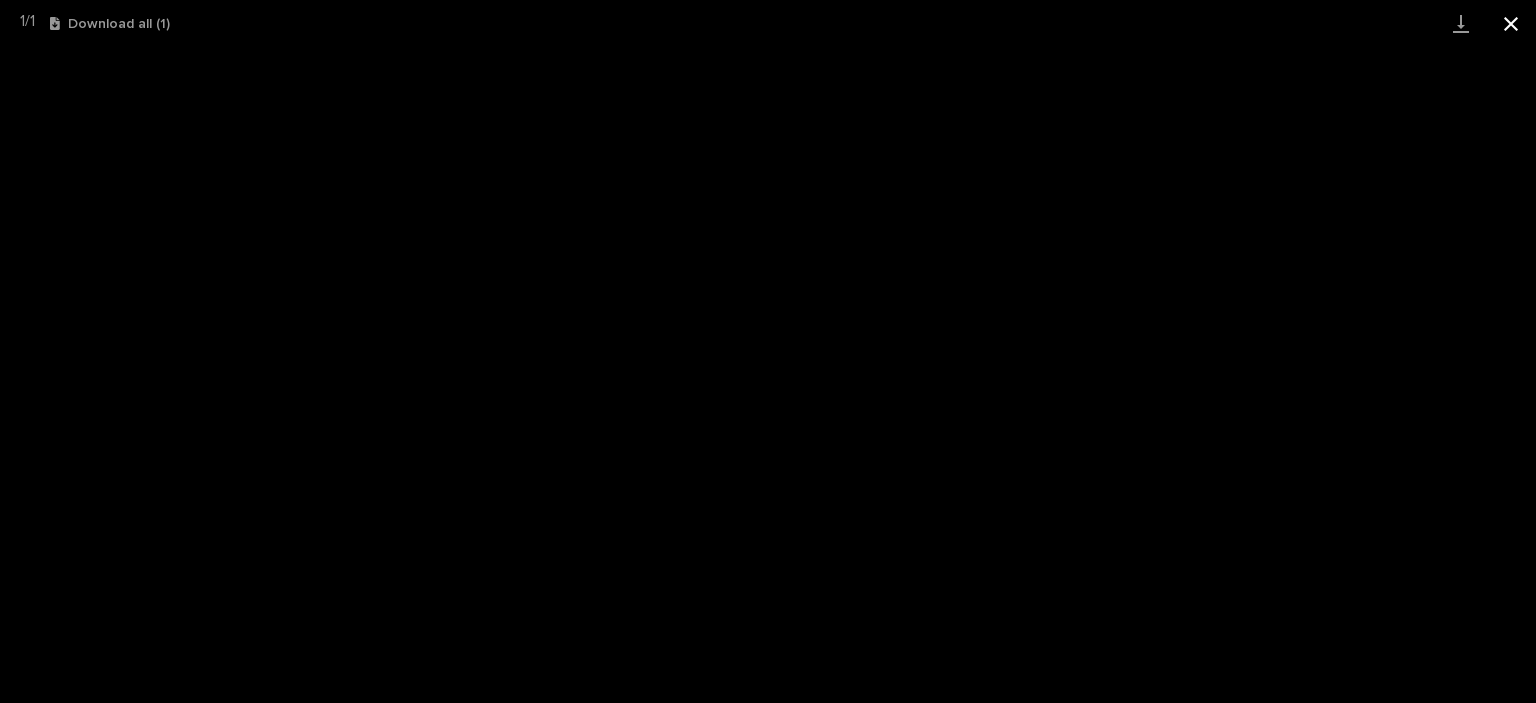 click at bounding box center (1511, 23) 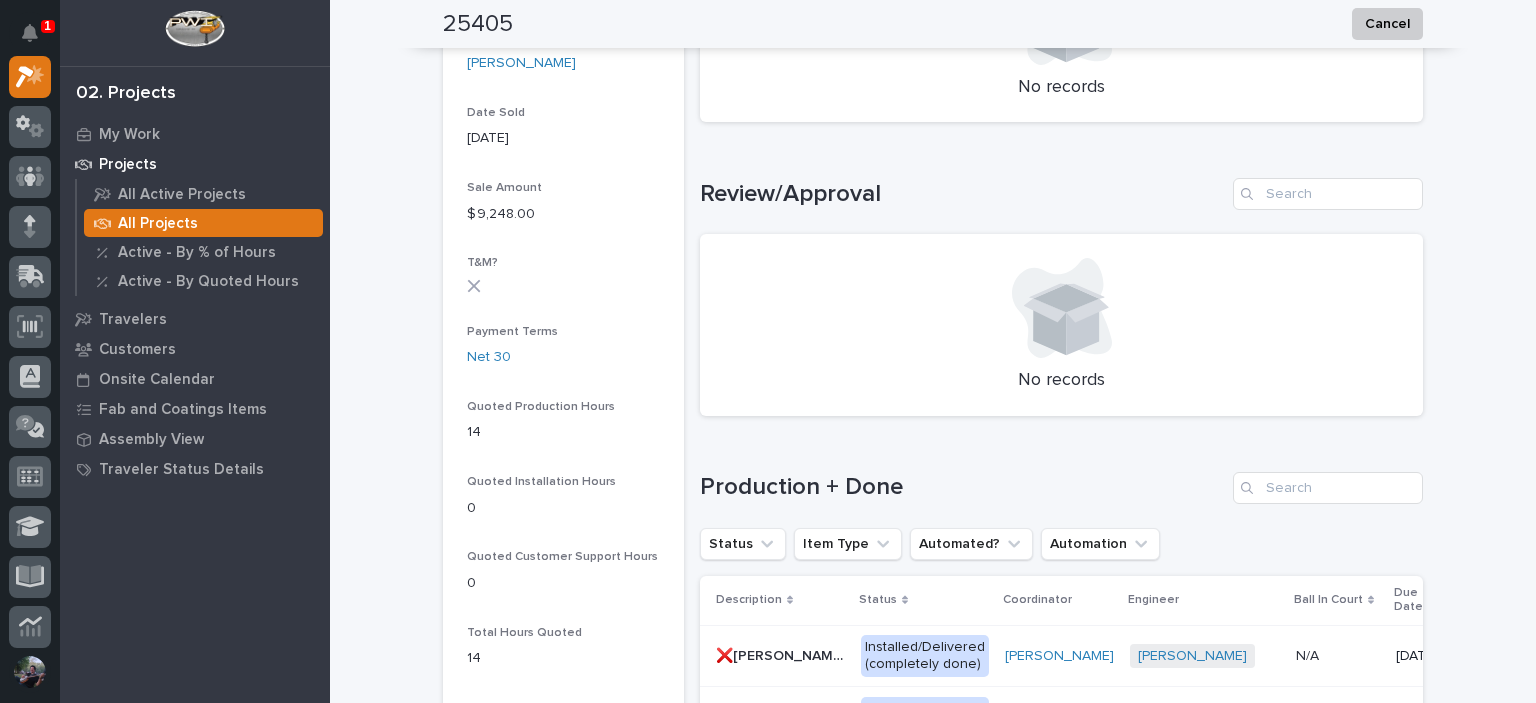 scroll, scrollTop: 1266, scrollLeft: 0, axis: vertical 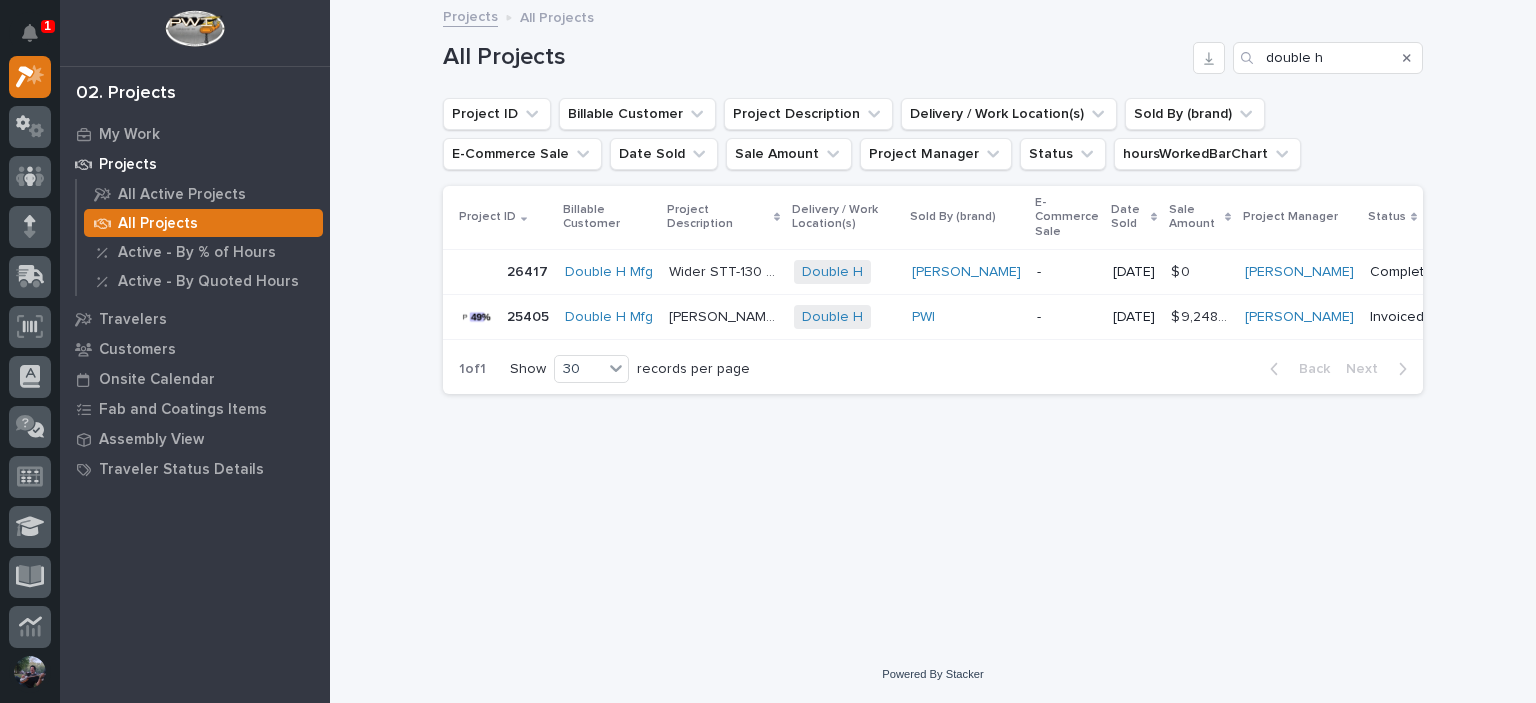 click on "Wider STT-130 Wheels Wider STT-130 Wheels" at bounding box center (723, 272) 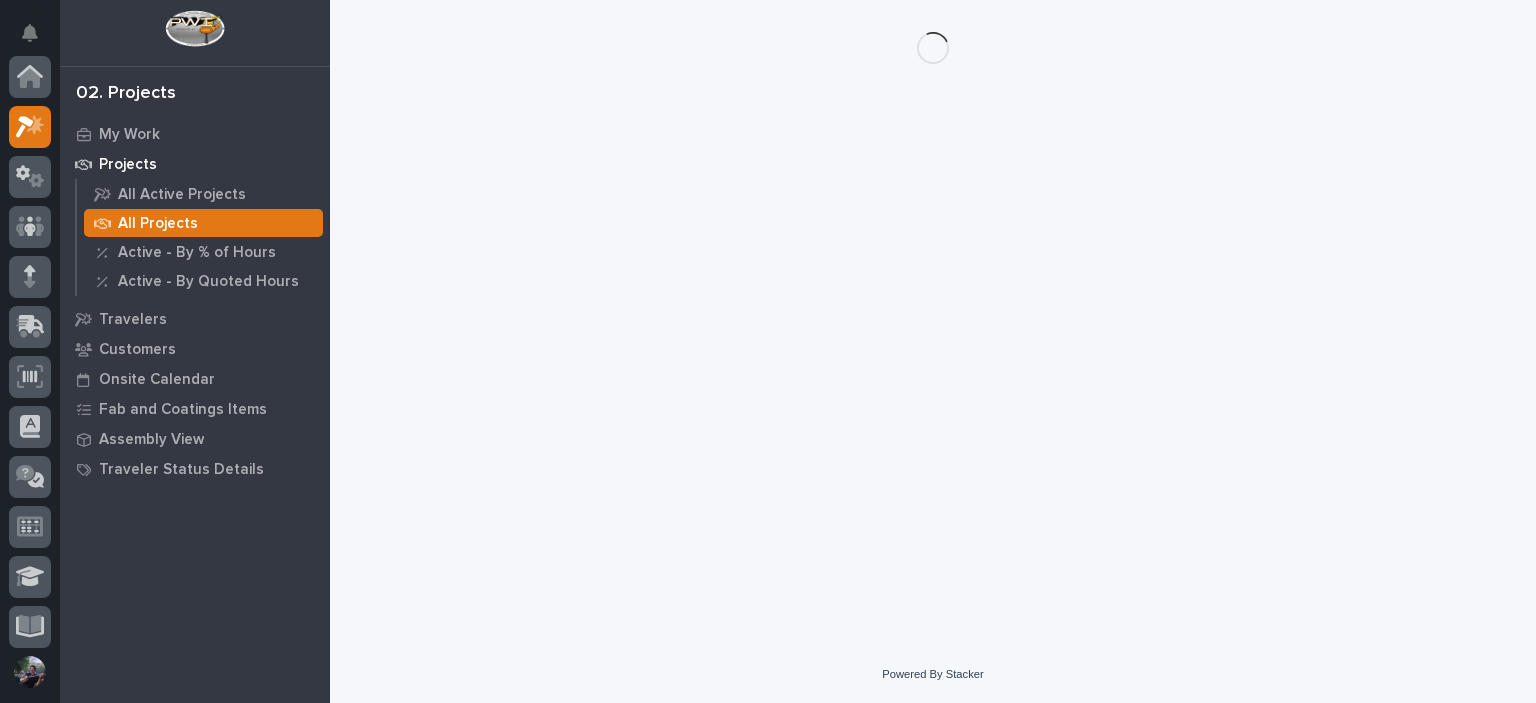 scroll, scrollTop: 50, scrollLeft: 0, axis: vertical 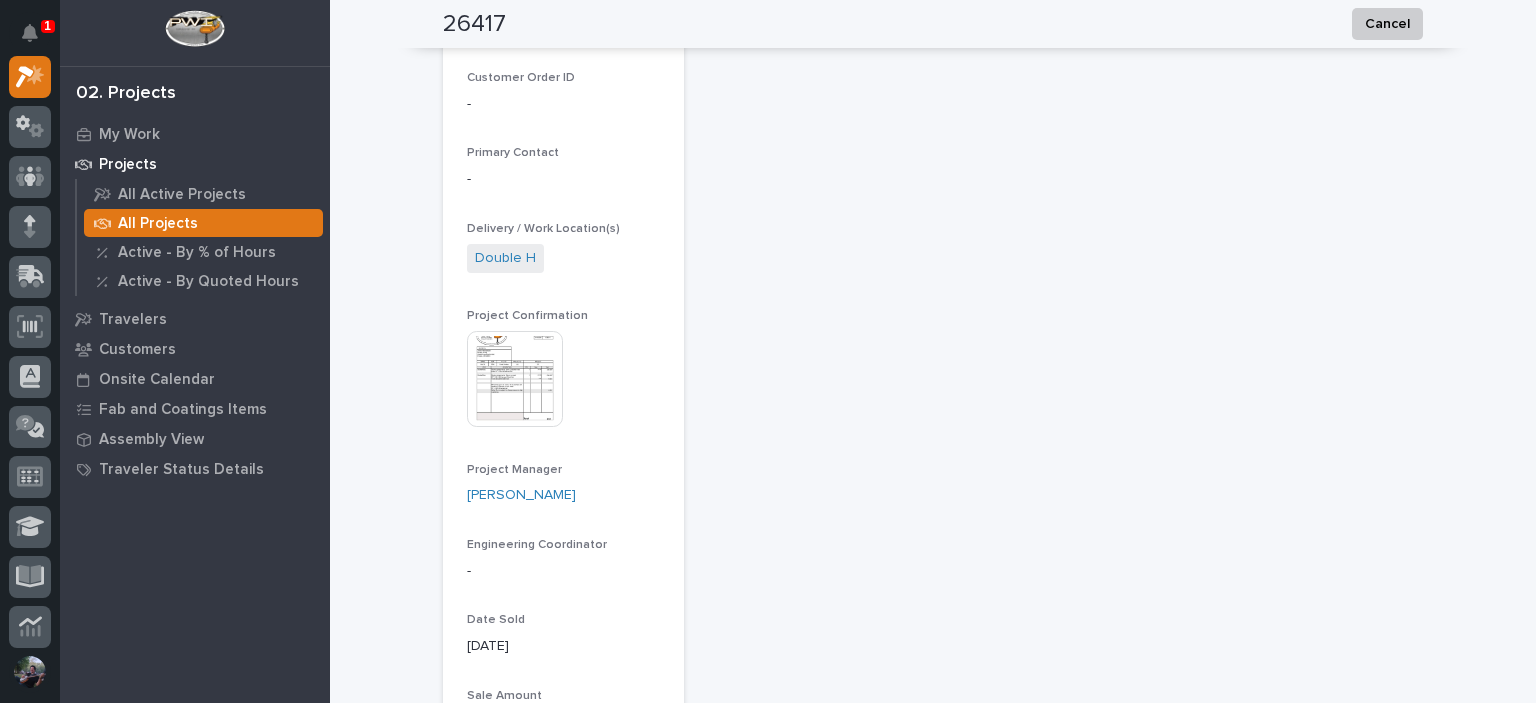 click at bounding box center (515, 379) 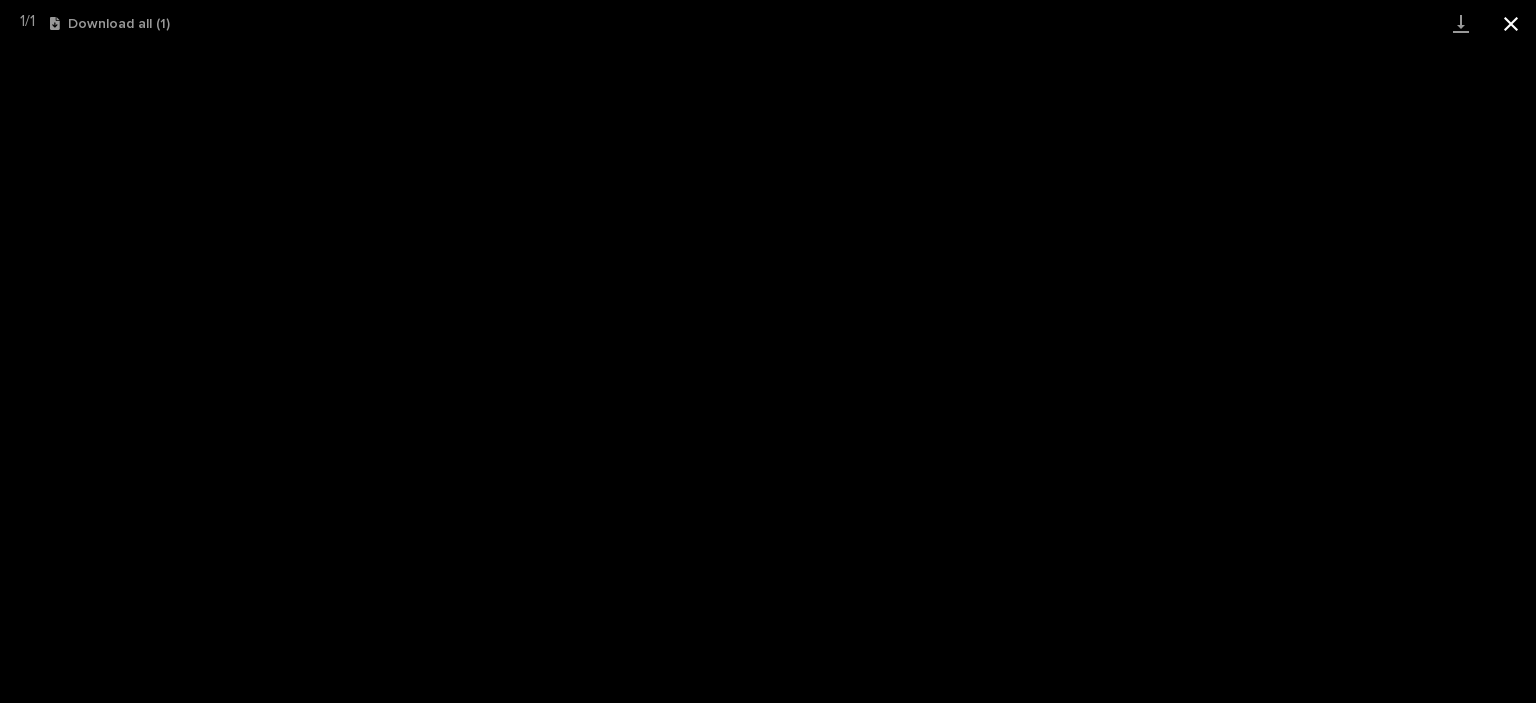 click at bounding box center [1511, 23] 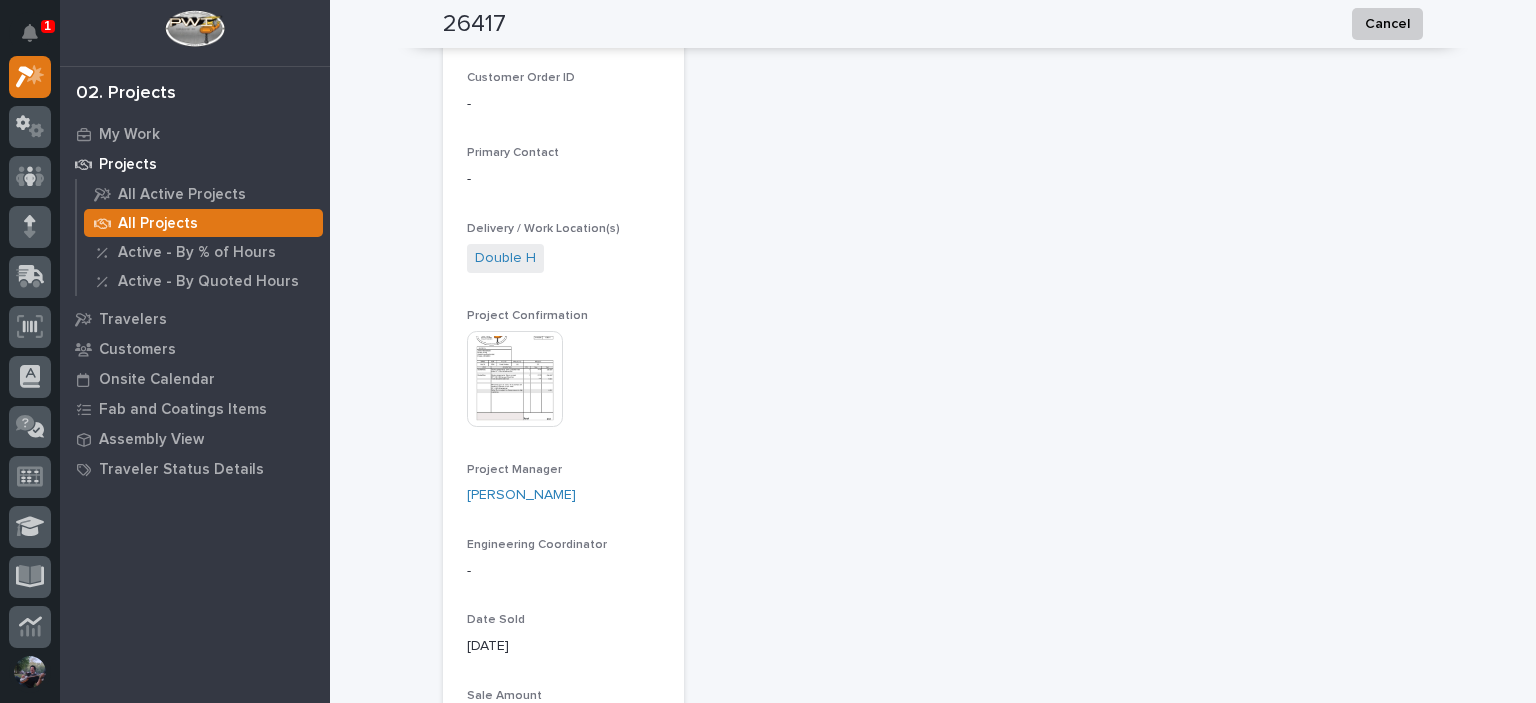 click on "**********" at bounding box center (1061, 830) 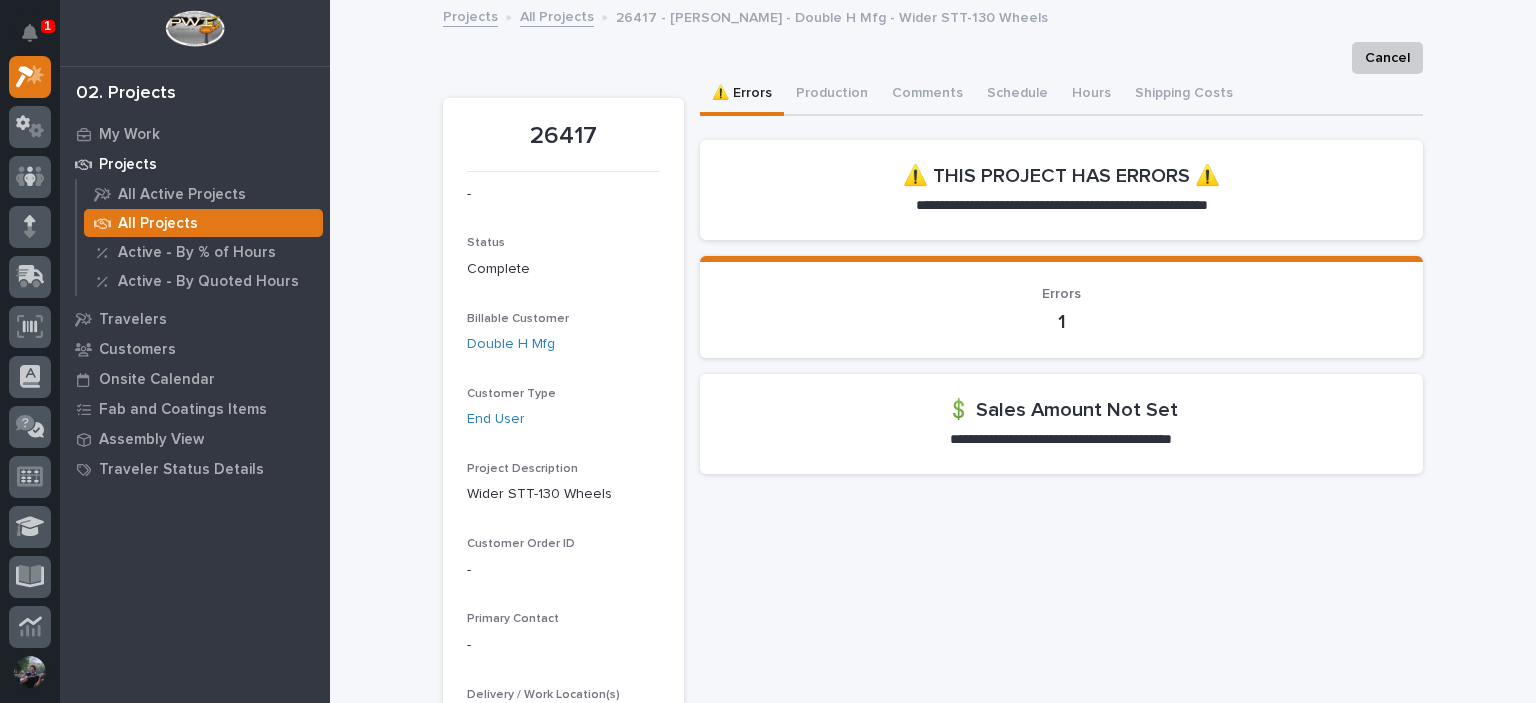 click on "Projects" at bounding box center (470, 15) 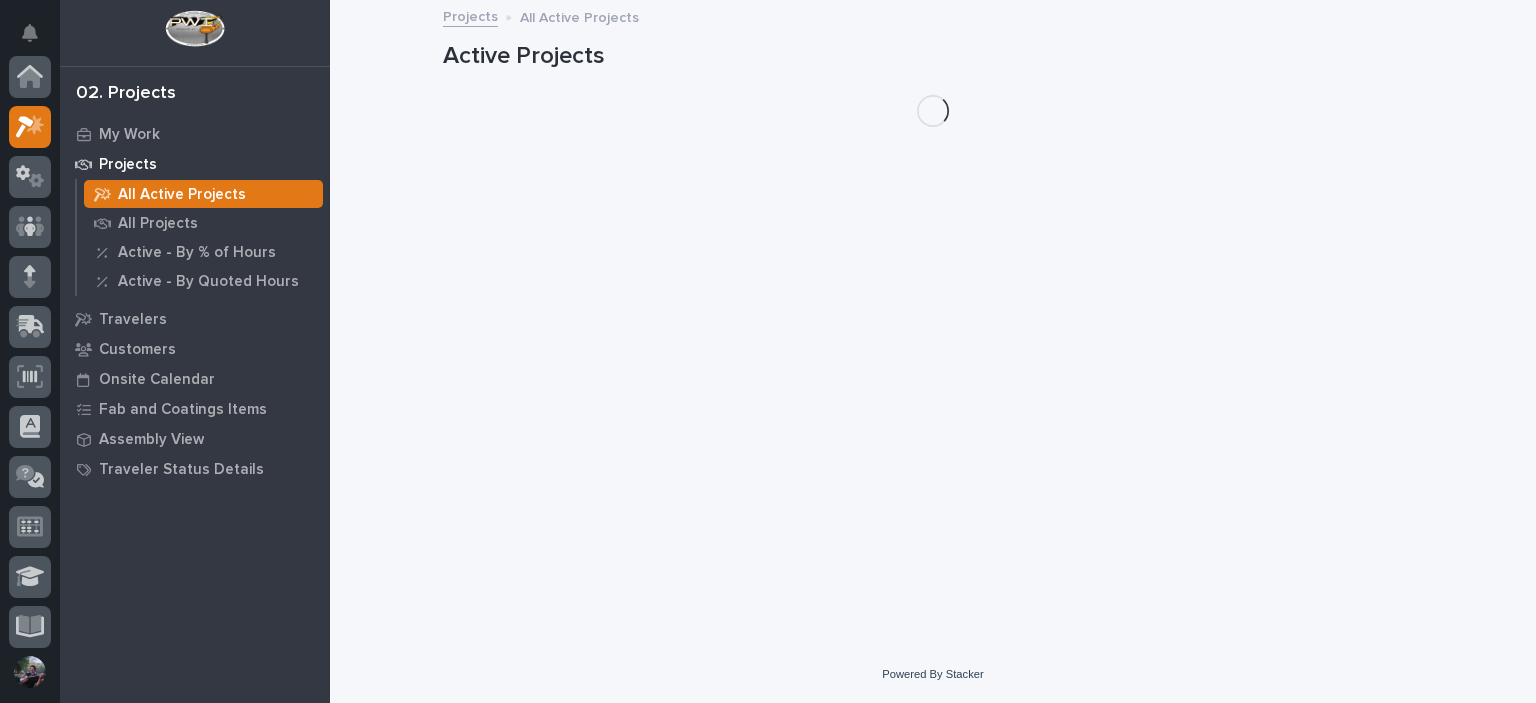 scroll, scrollTop: 50, scrollLeft: 0, axis: vertical 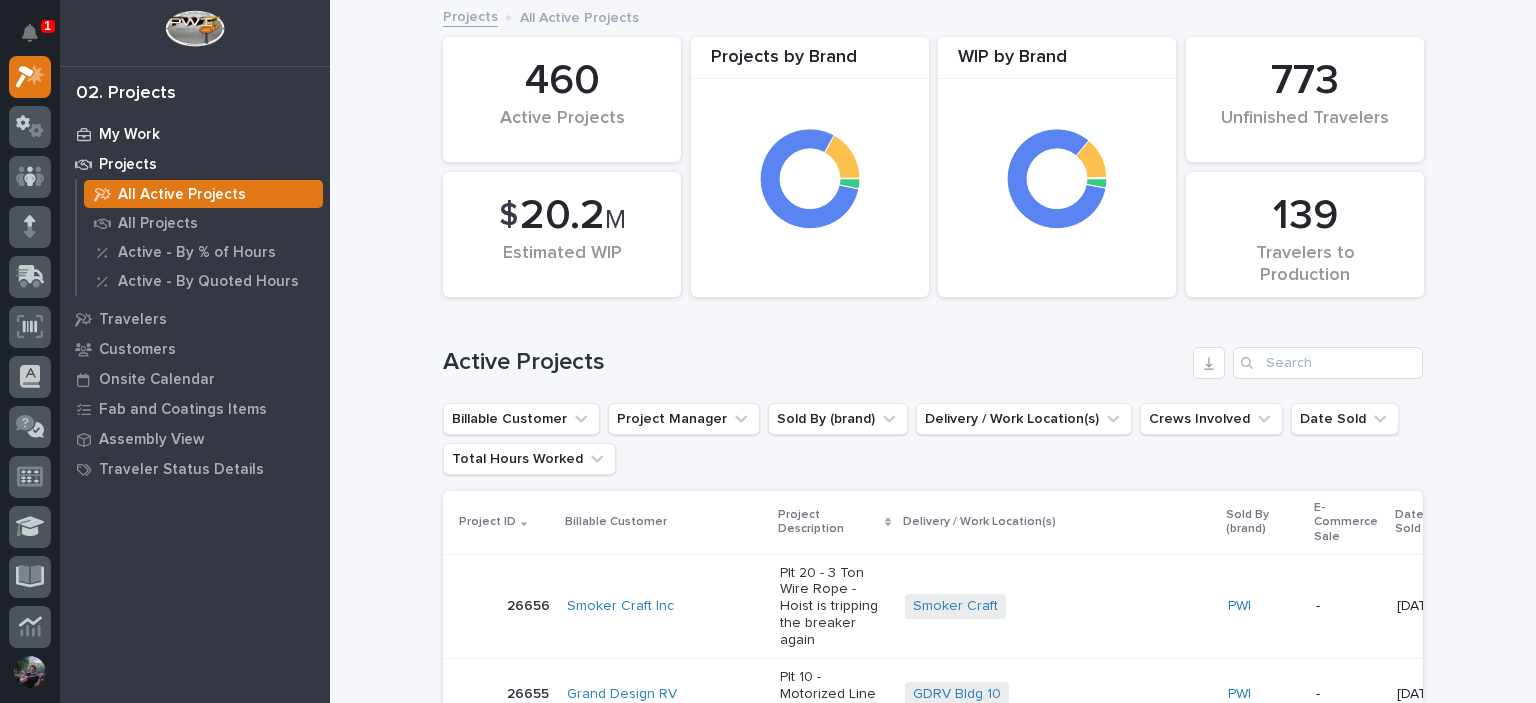 click on "My Work" at bounding box center (129, 135) 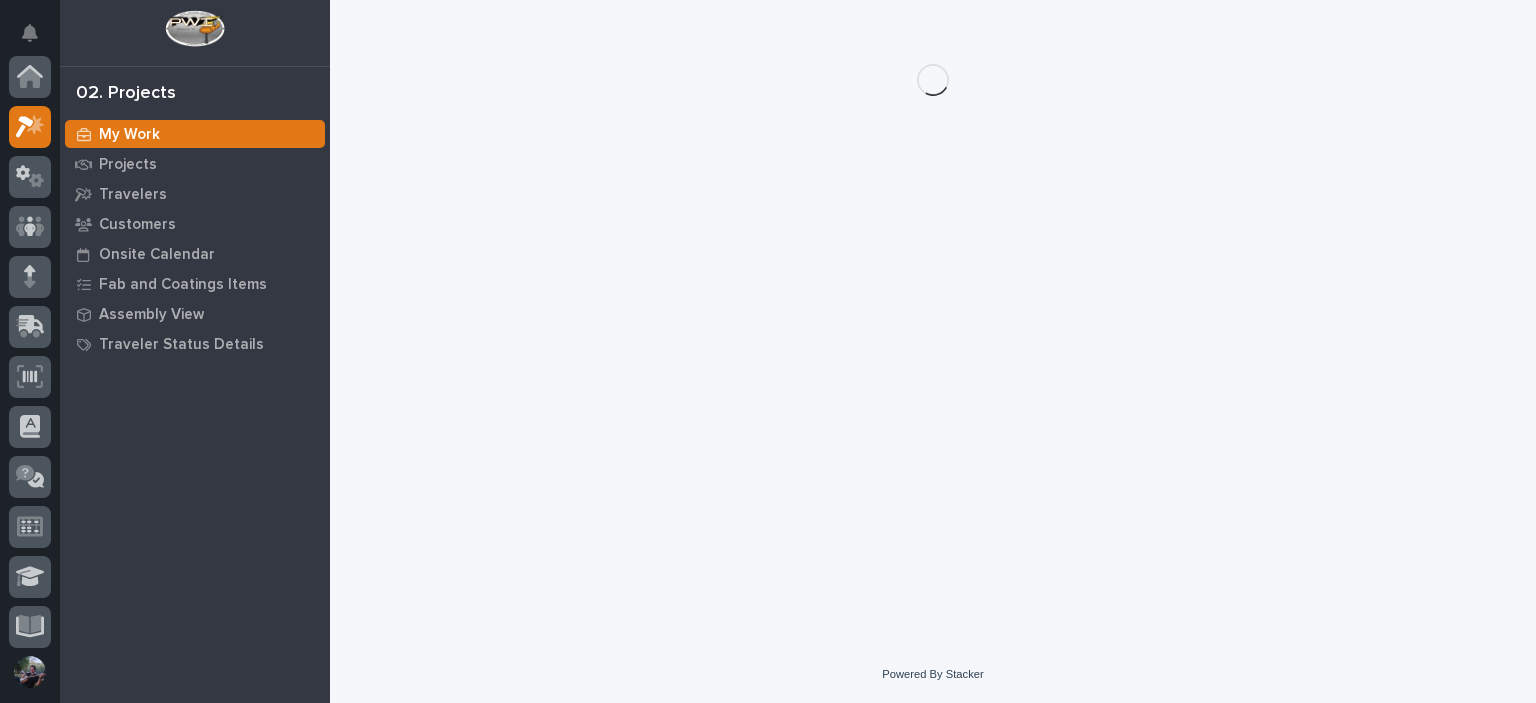click on "My Work" at bounding box center (129, 135) 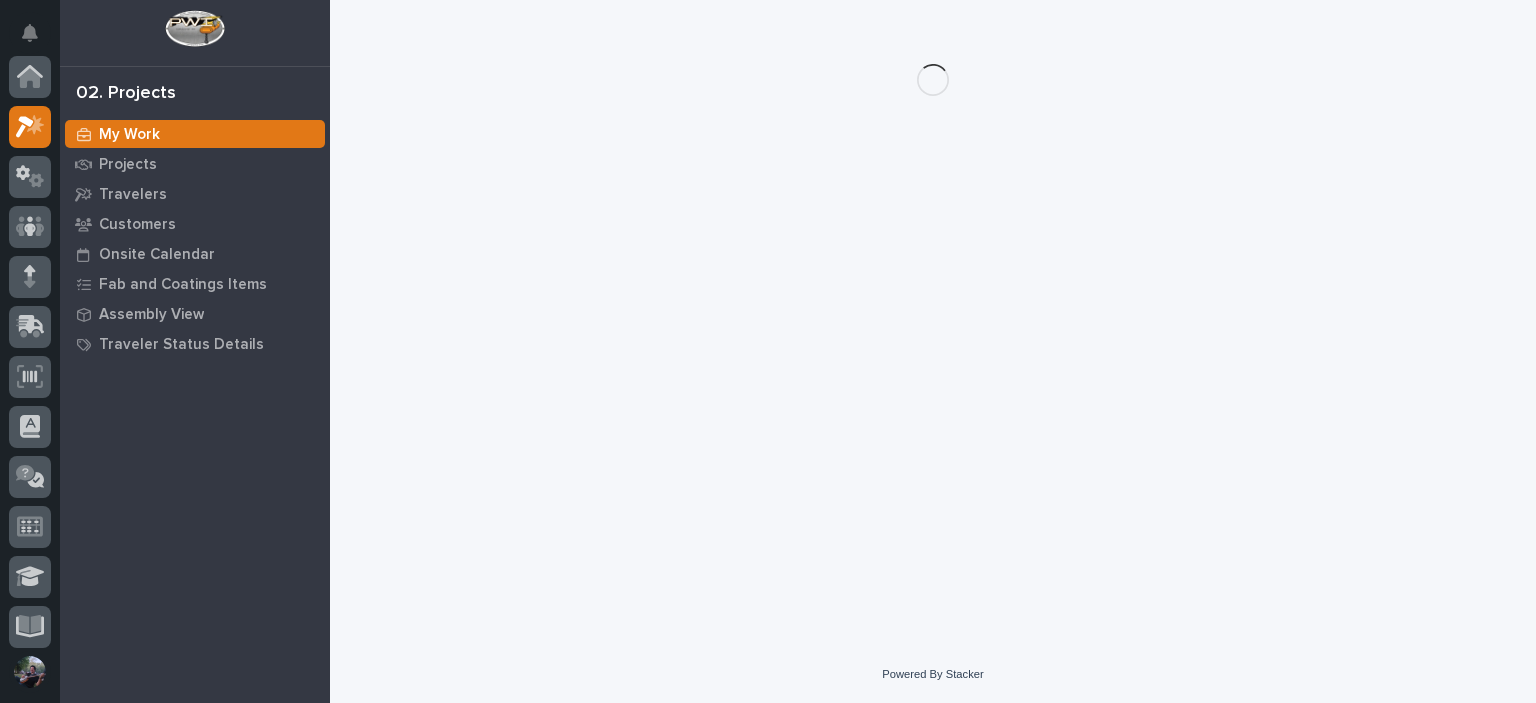 scroll, scrollTop: 50, scrollLeft: 0, axis: vertical 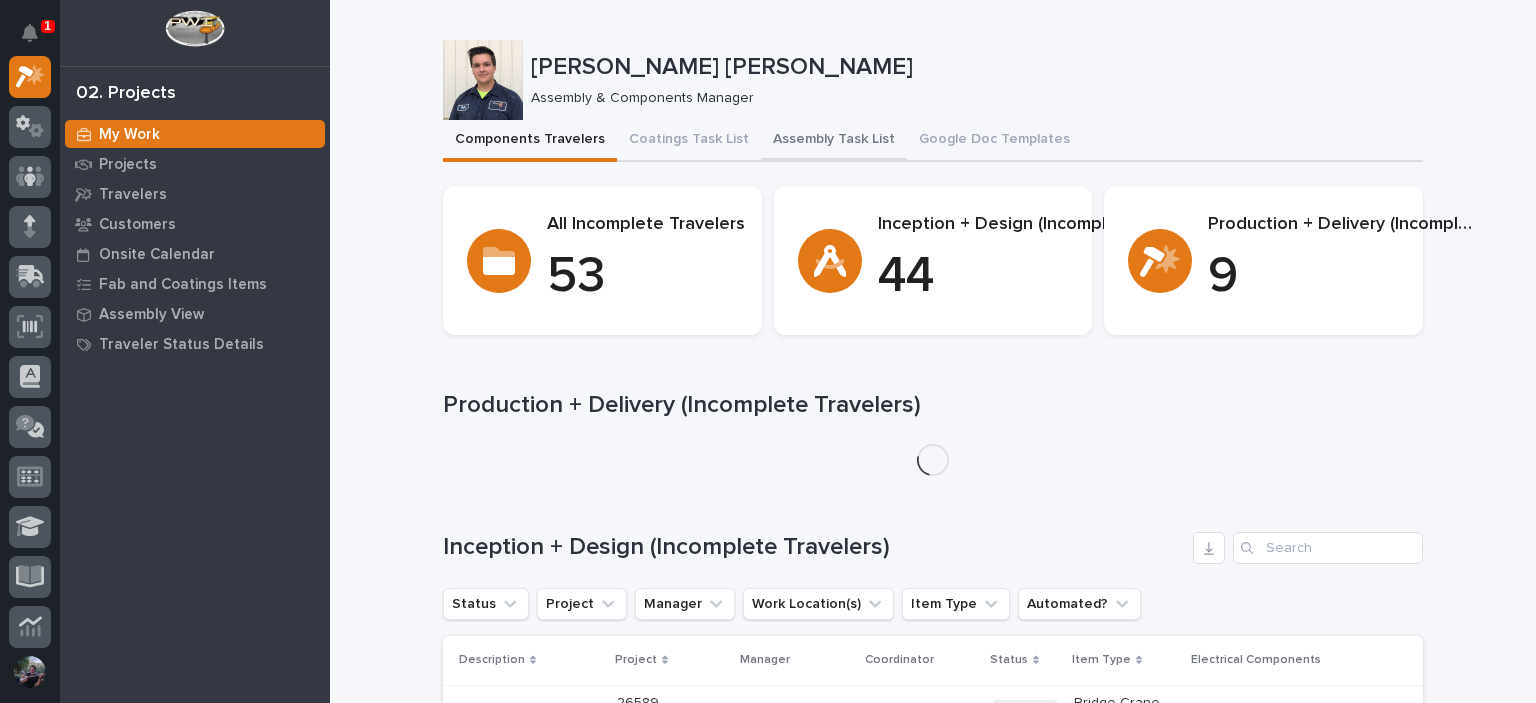 click on "Assembly Task List" at bounding box center (834, 141) 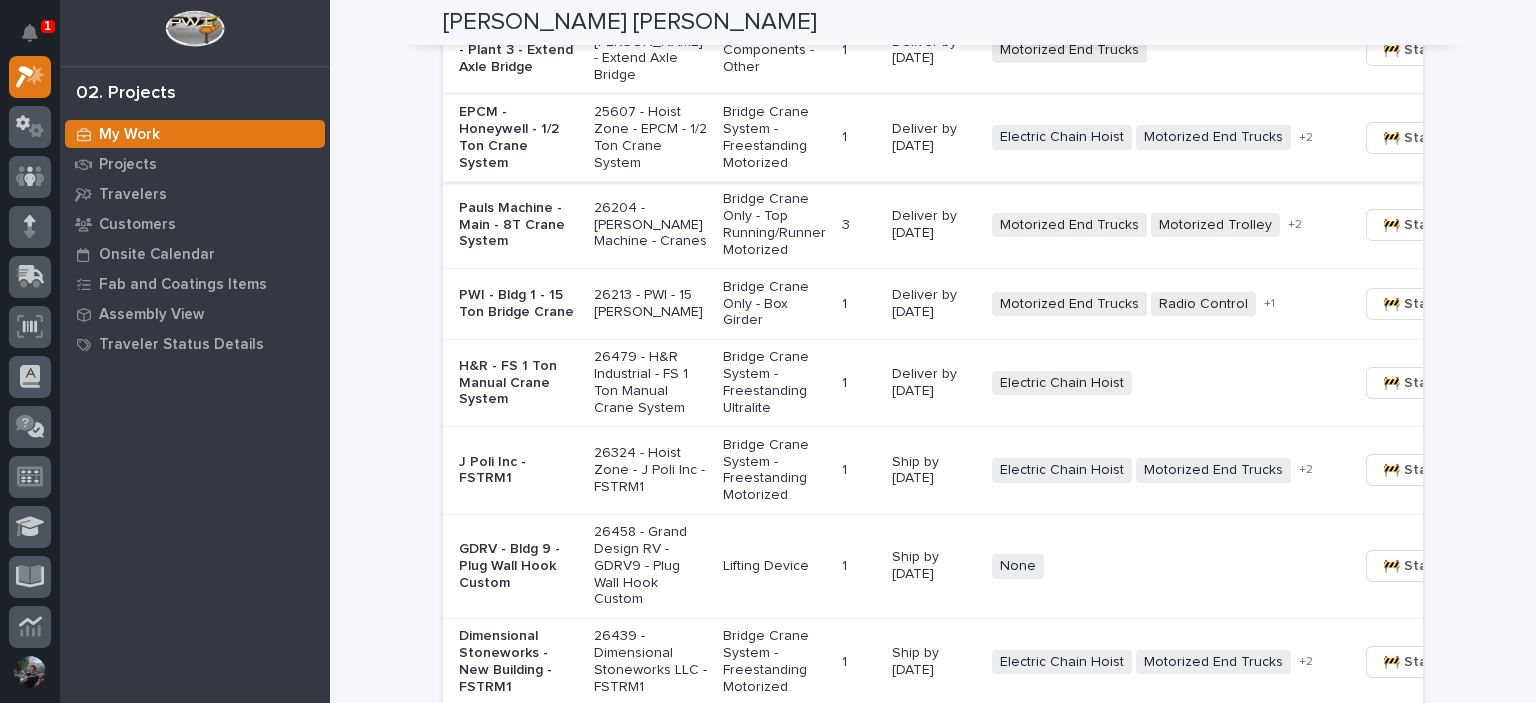 scroll, scrollTop: 1666, scrollLeft: 0, axis: vertical 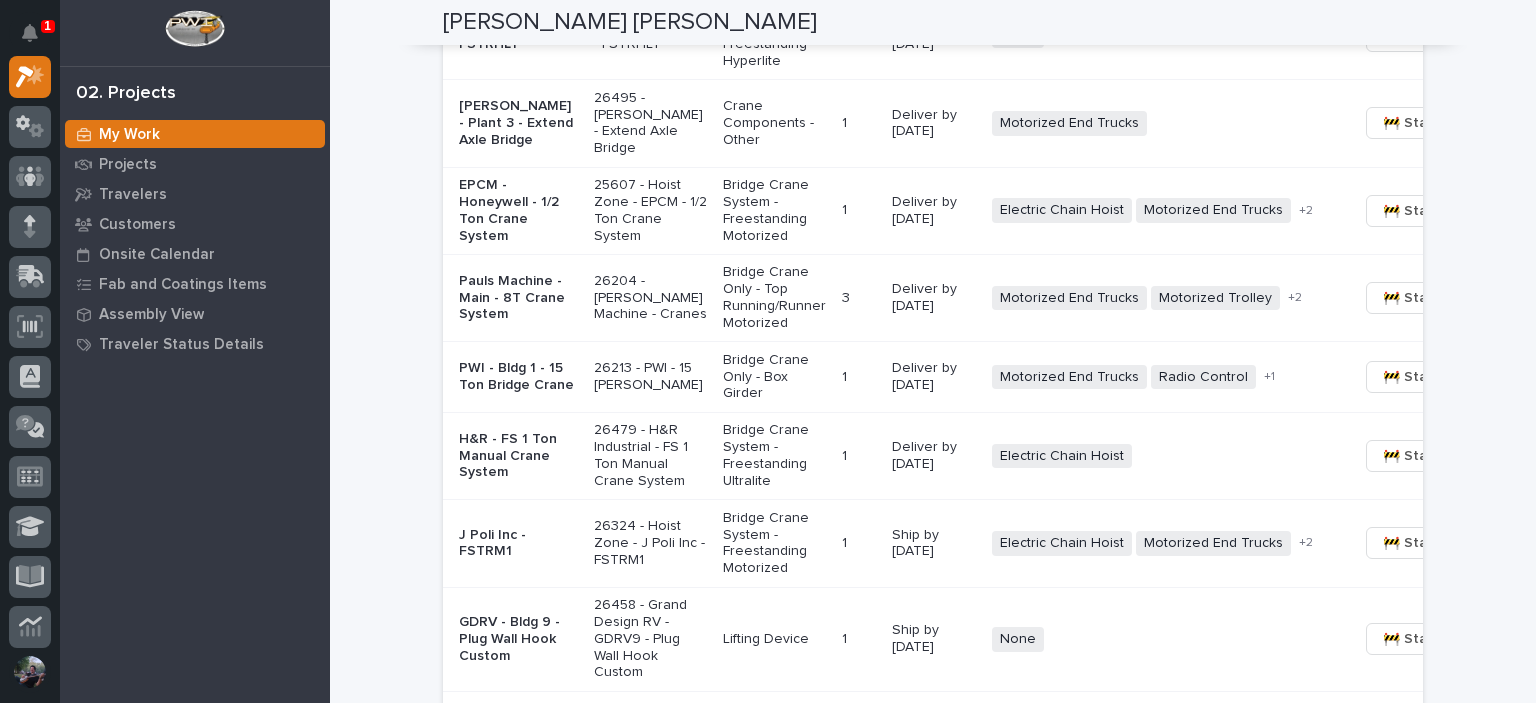 click on "25607 - Hoist Zone - EPCM - 1/2 Ton Crane System" at bounding box center [650, 210] 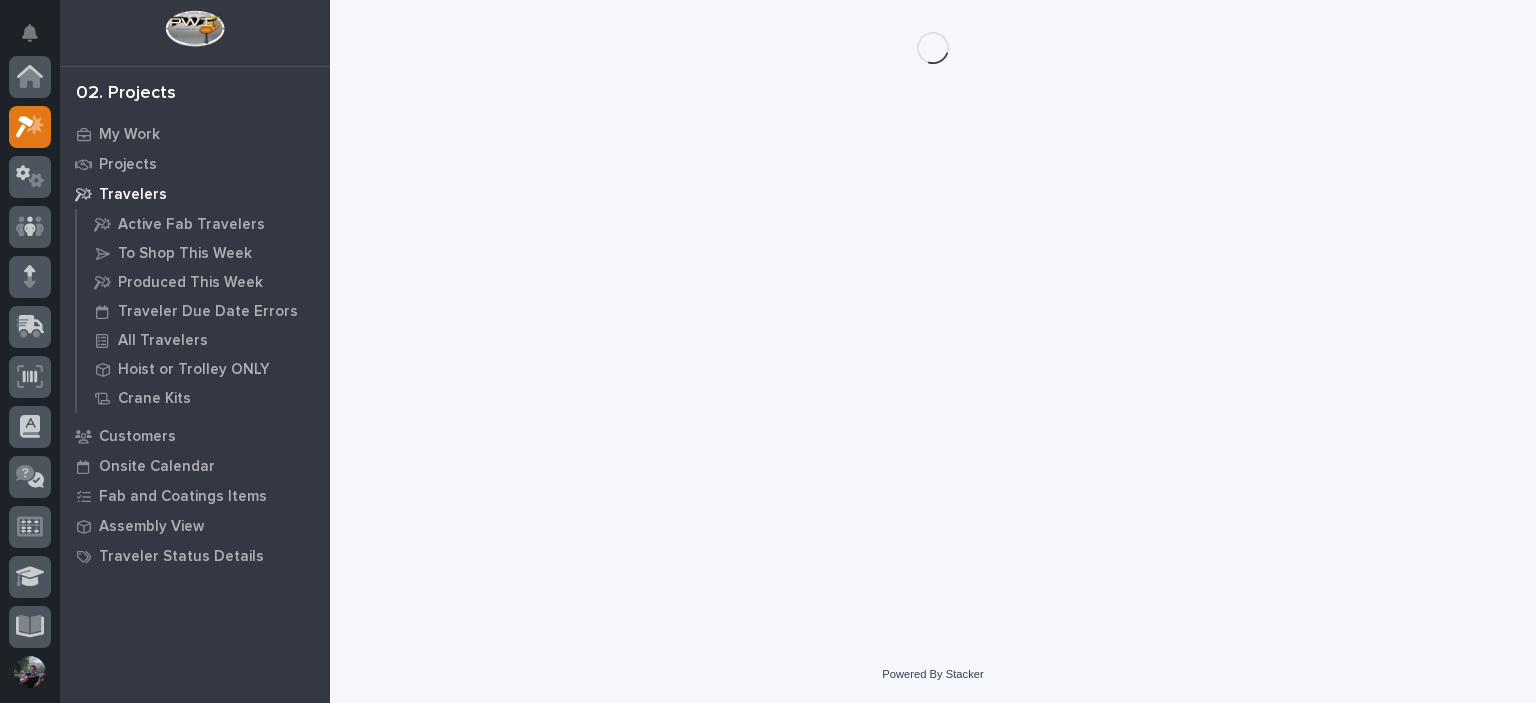 scroll, scrollTop: 0, scrollLeft: 0, axis: both 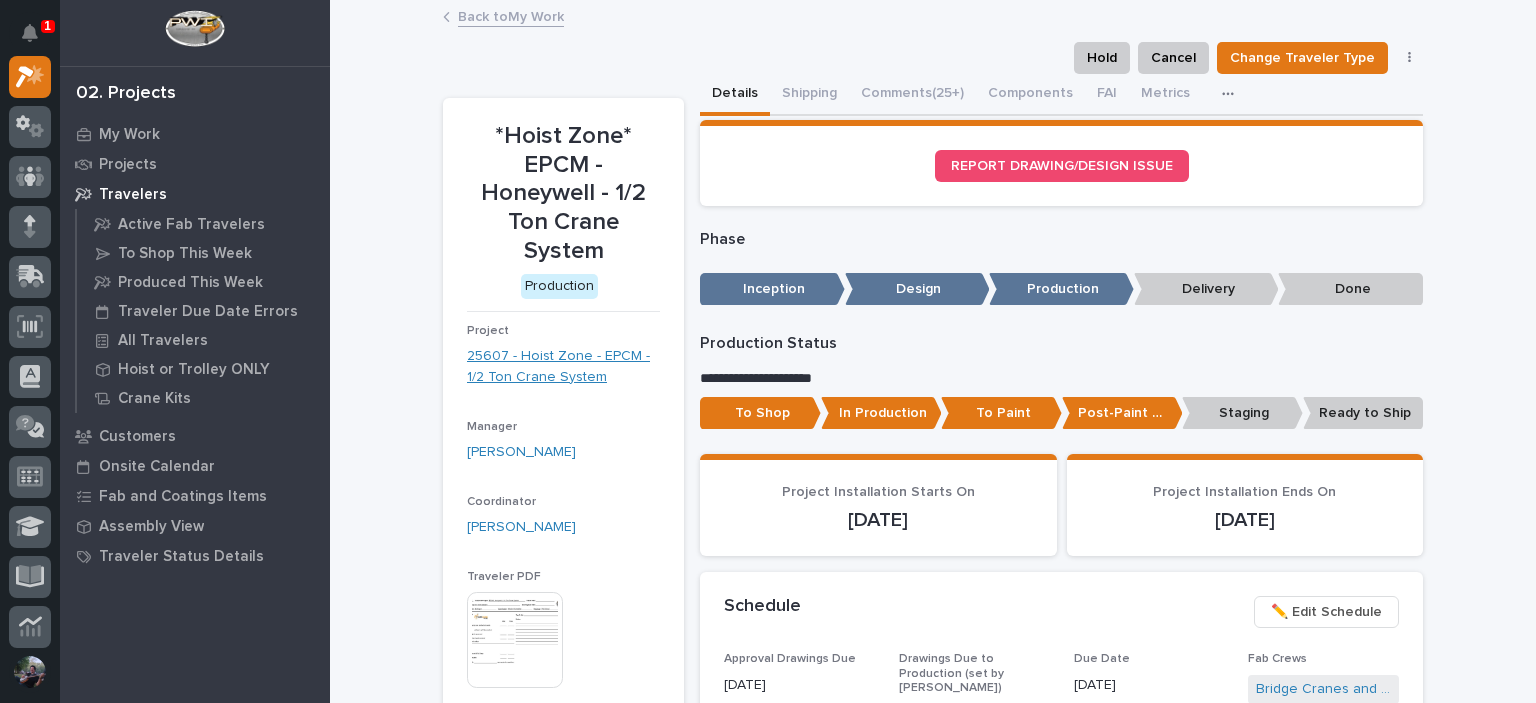 click on "25607 - Hoist Zone - EPCM - 1/2 Ton Crane System" at bounding box center [563, 367] 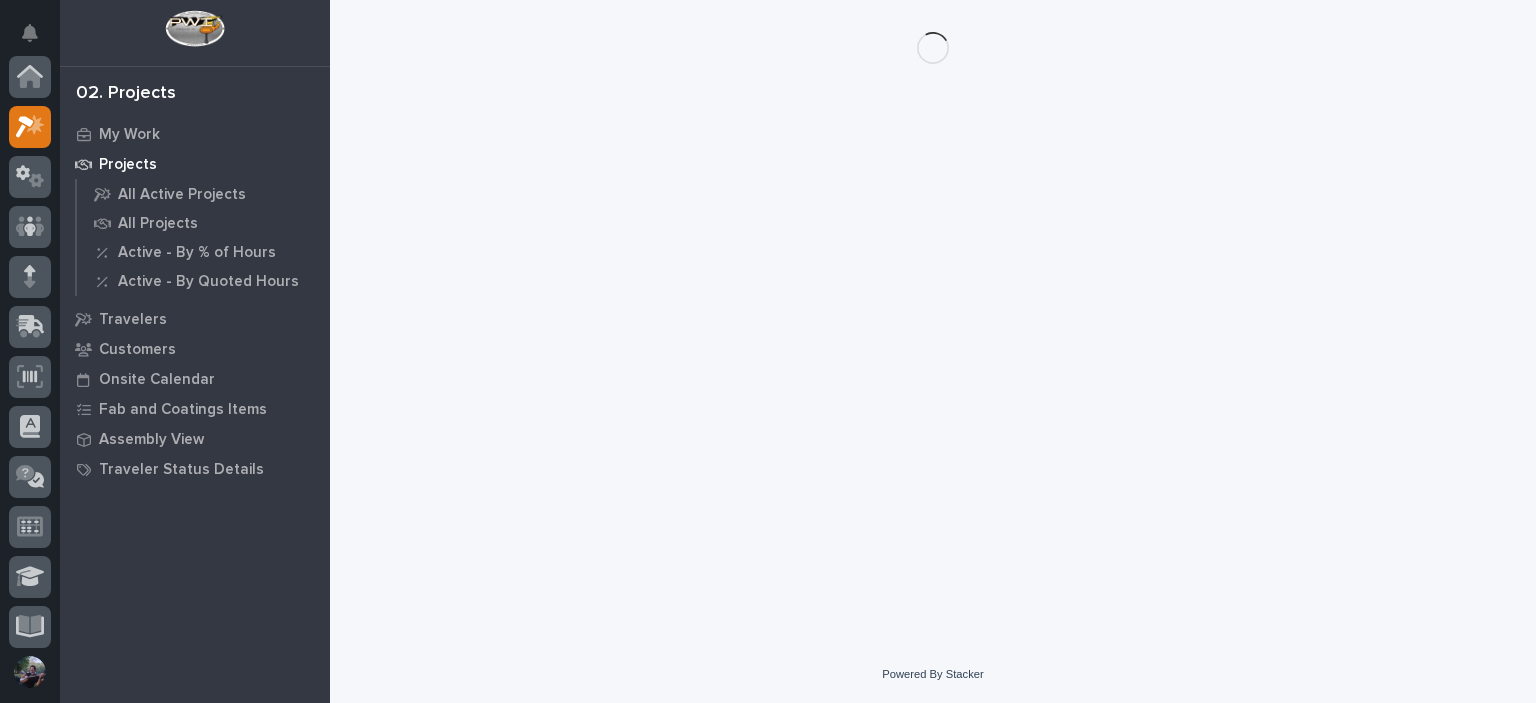 scroll, scrollTop: 50, scrollLeft: 0, axis: vertical 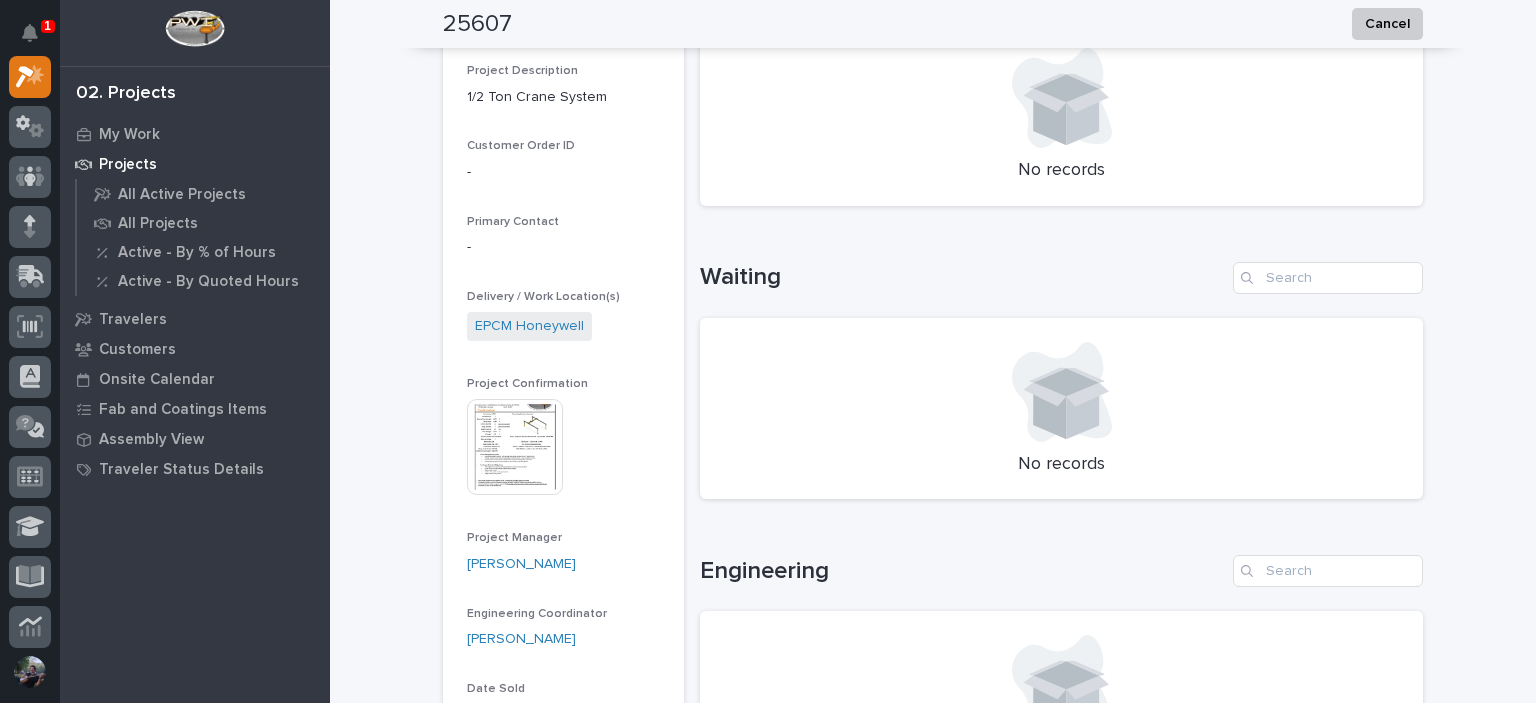 click at bounding box center (515, 447) 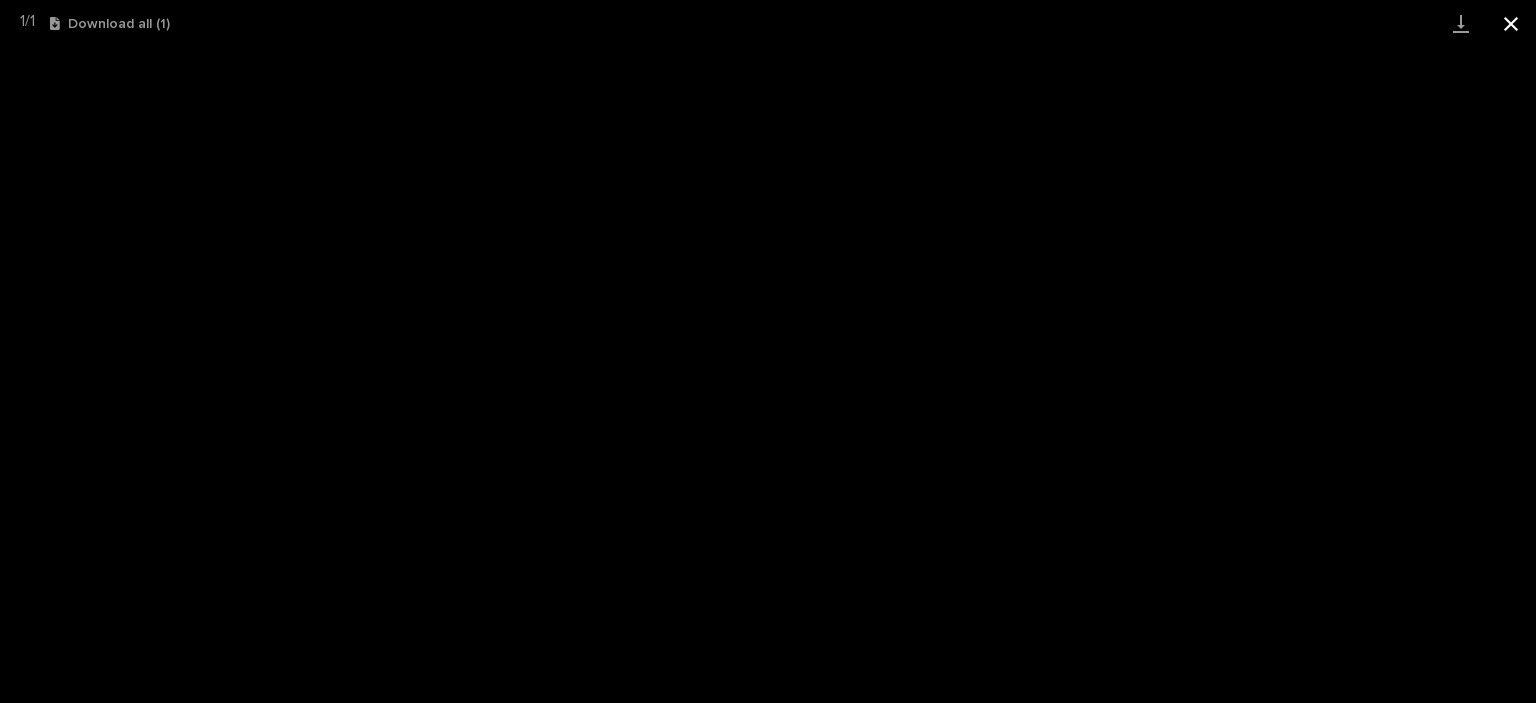click at bounding box center [1511, 23] 